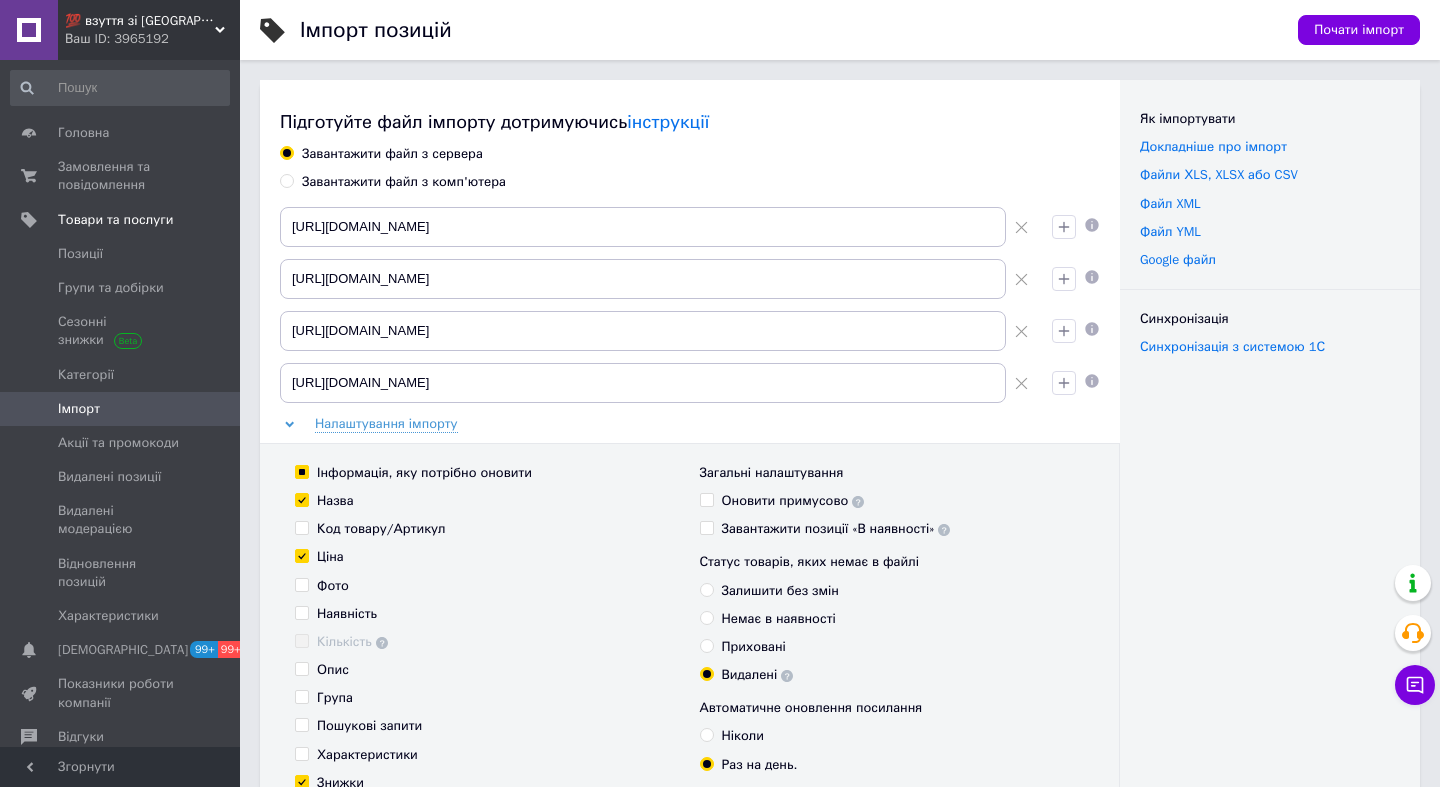 scroll, scrollTop: 440, scrollLeft: 0, axis: vertical 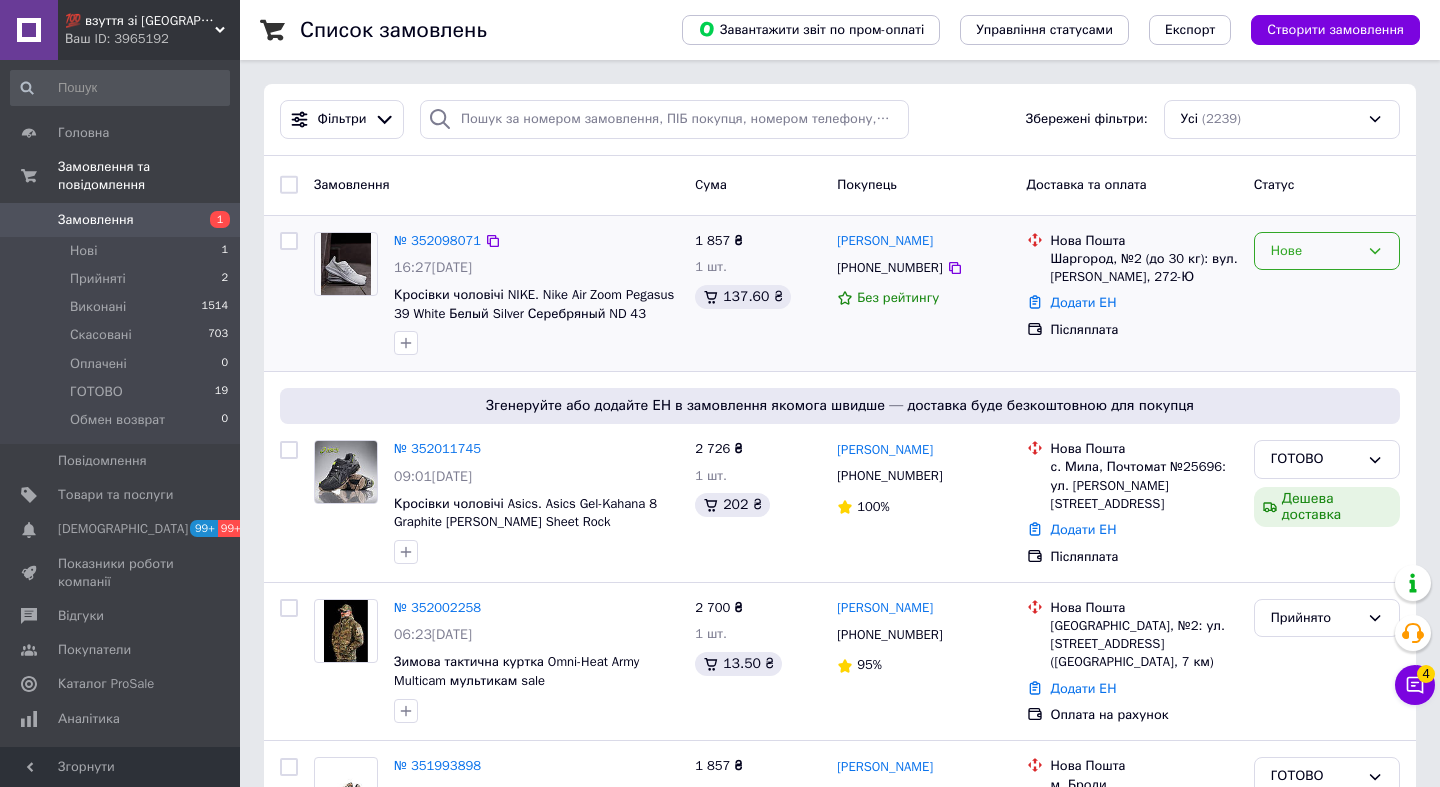 click on "Нове" at bounding box center (1315, 251) 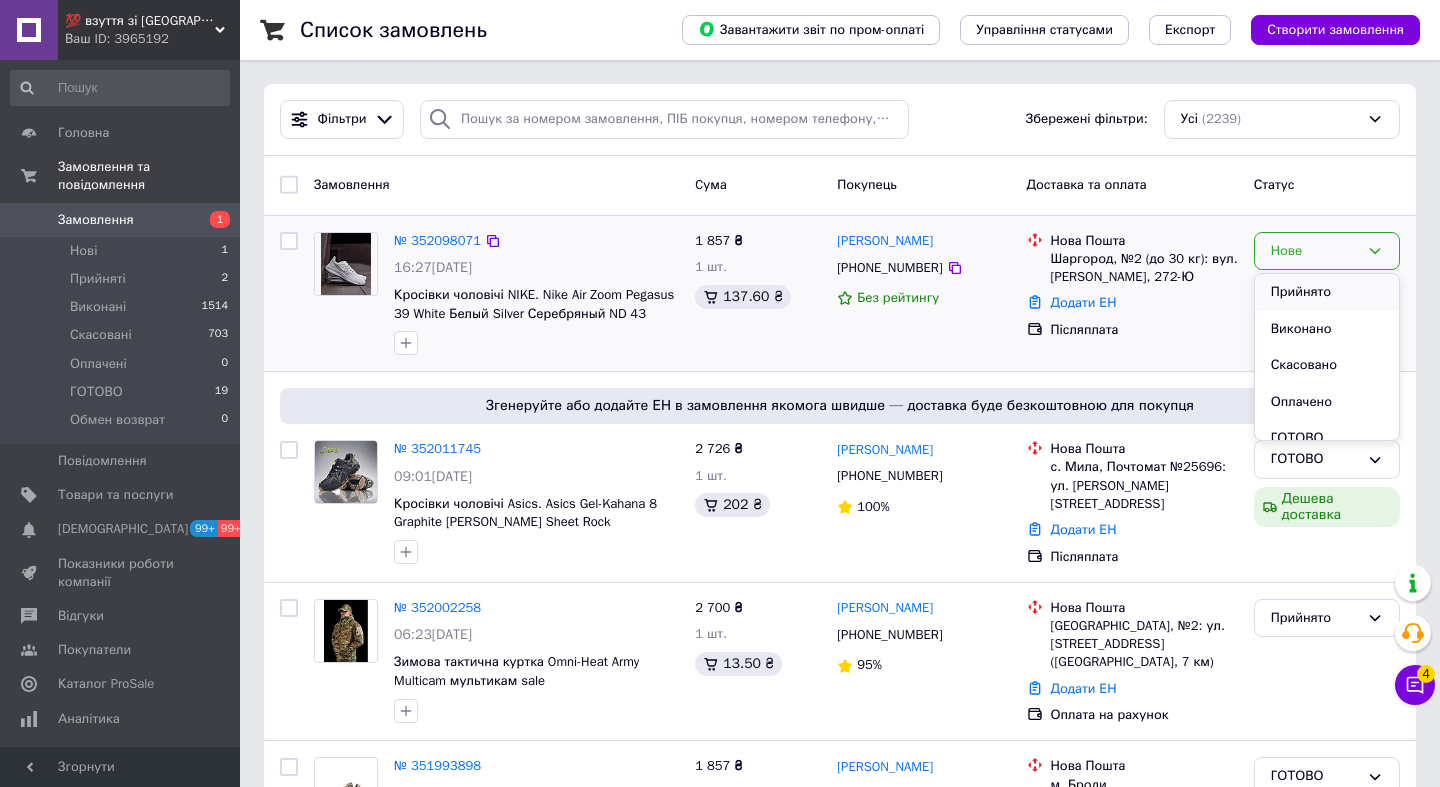 click on "Прийнято" at bounding box center (1327, 292) 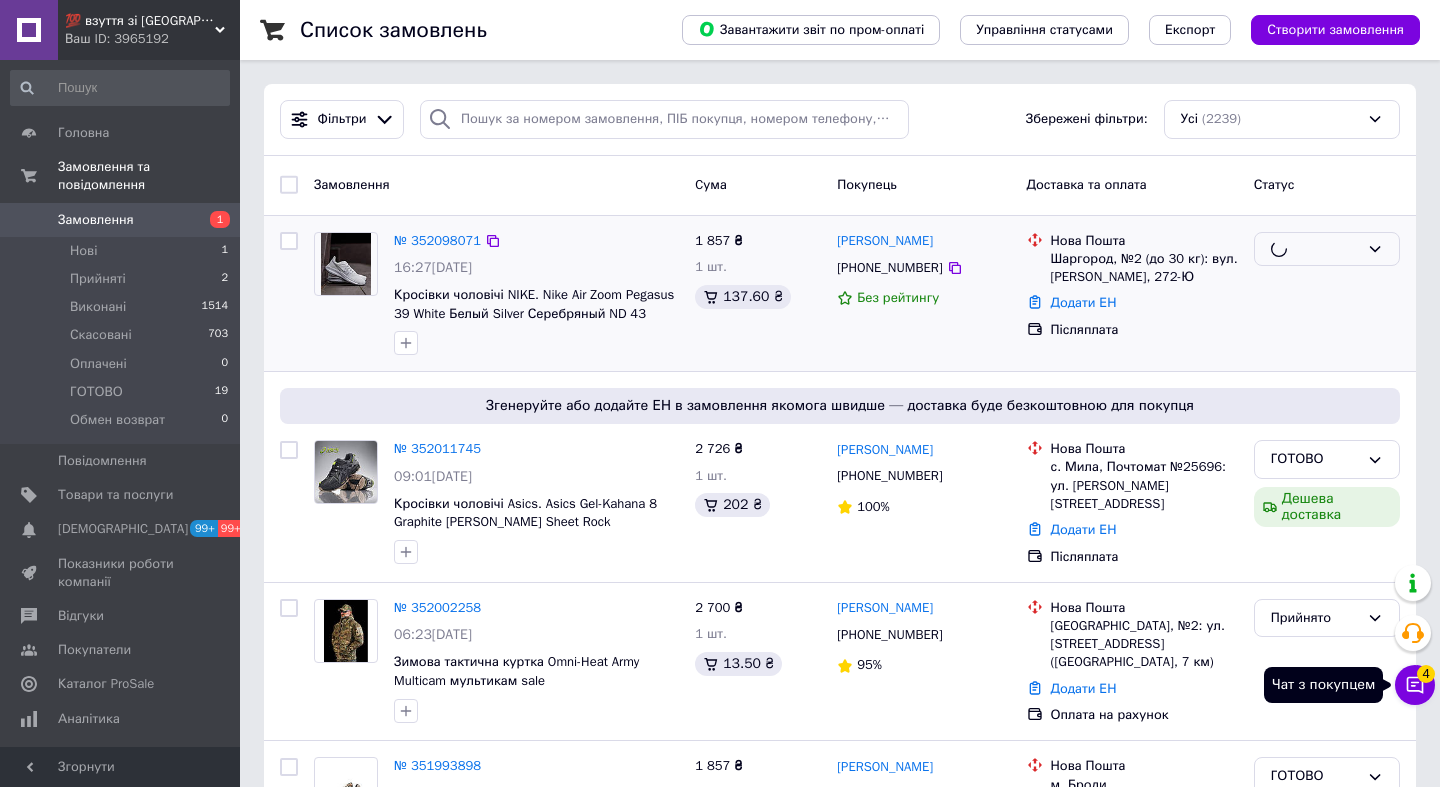 click 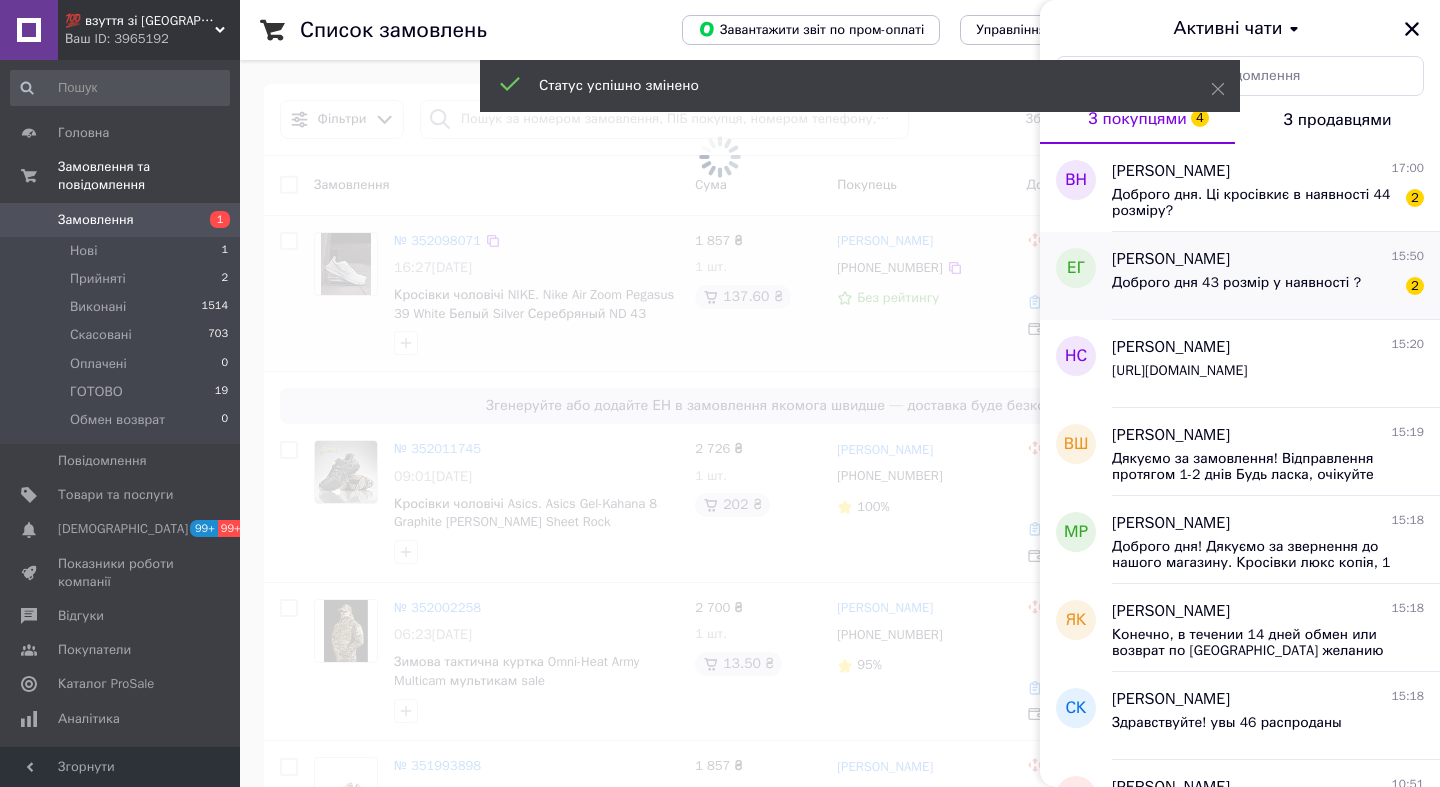 click on "Доброго дня 43 розмір у наявності ?" at bounding box center [1236, 283] 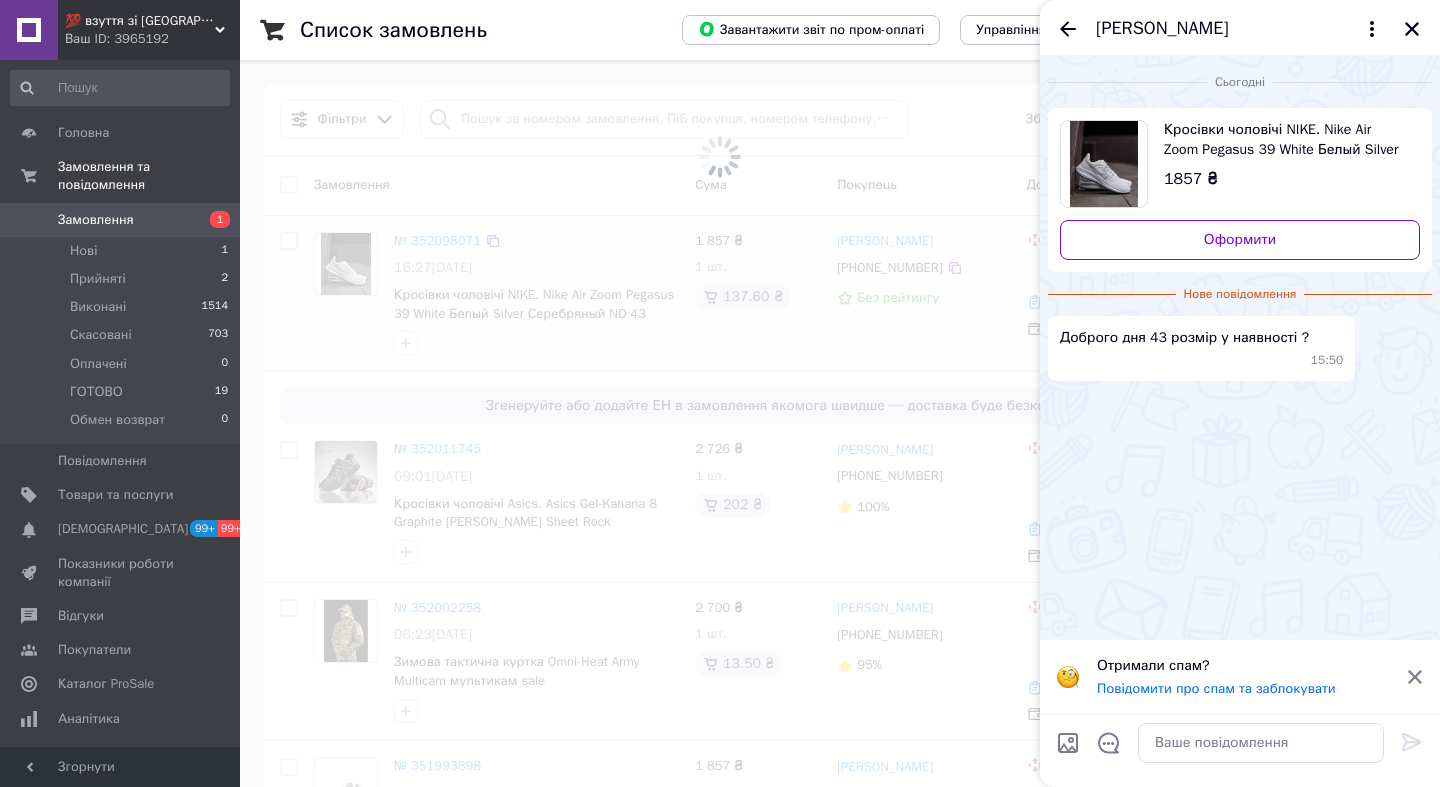 click on "Кросівки чоловічі NIKE. Nike Air Zoom Pegasus 39 White Белый Silver Серебряный ND 43" at bounding box center [1284, 140] 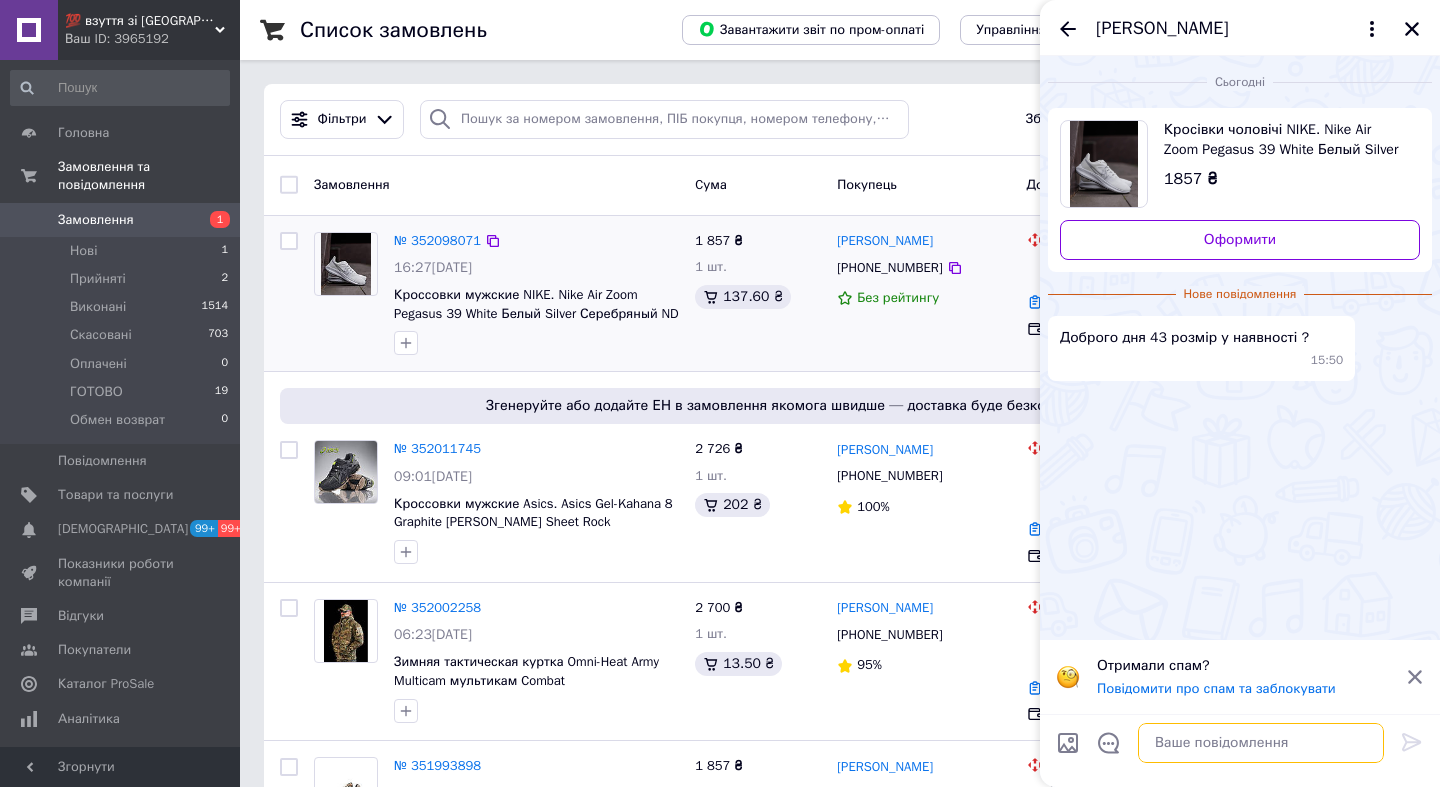 click at bounding box center (1261, 743) 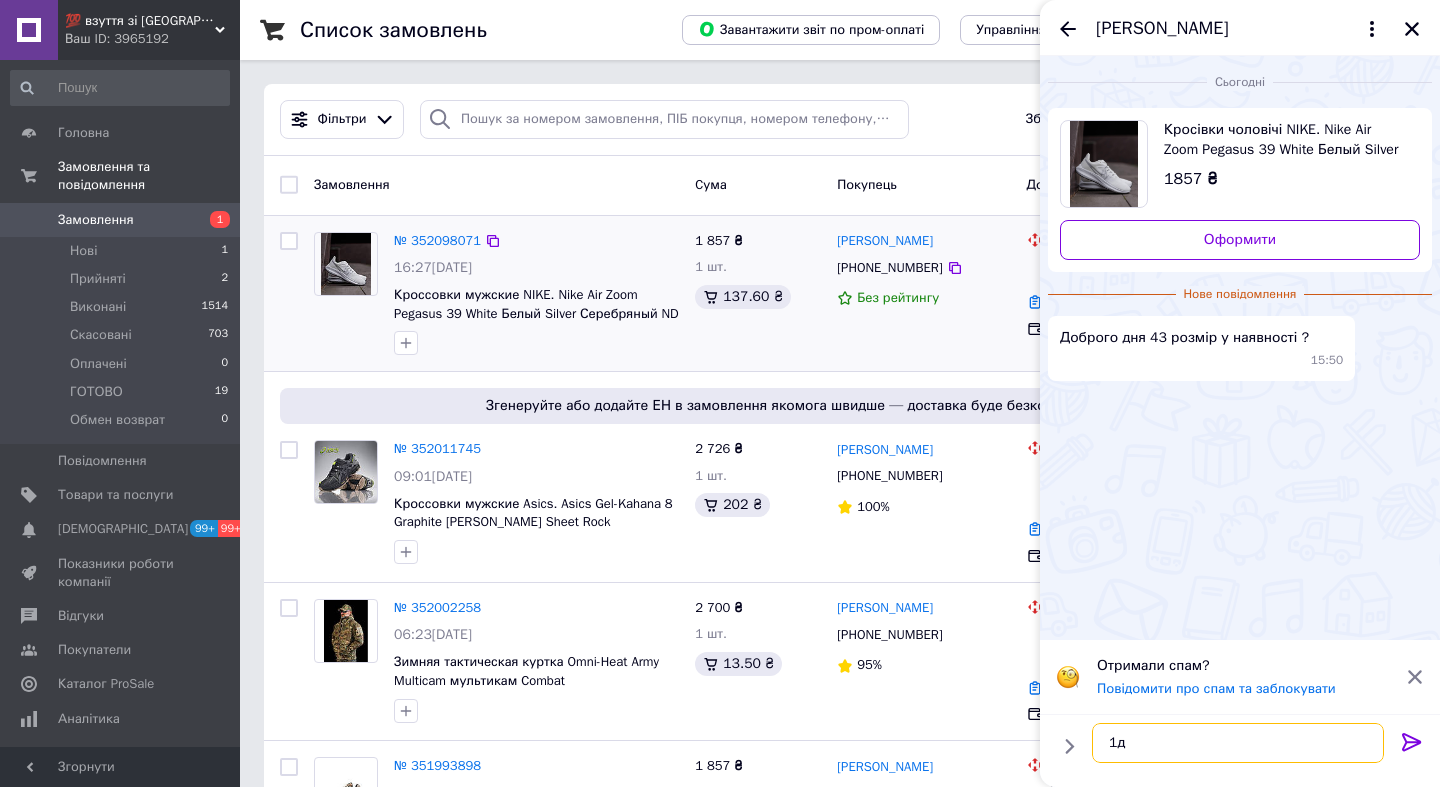 type on "1" 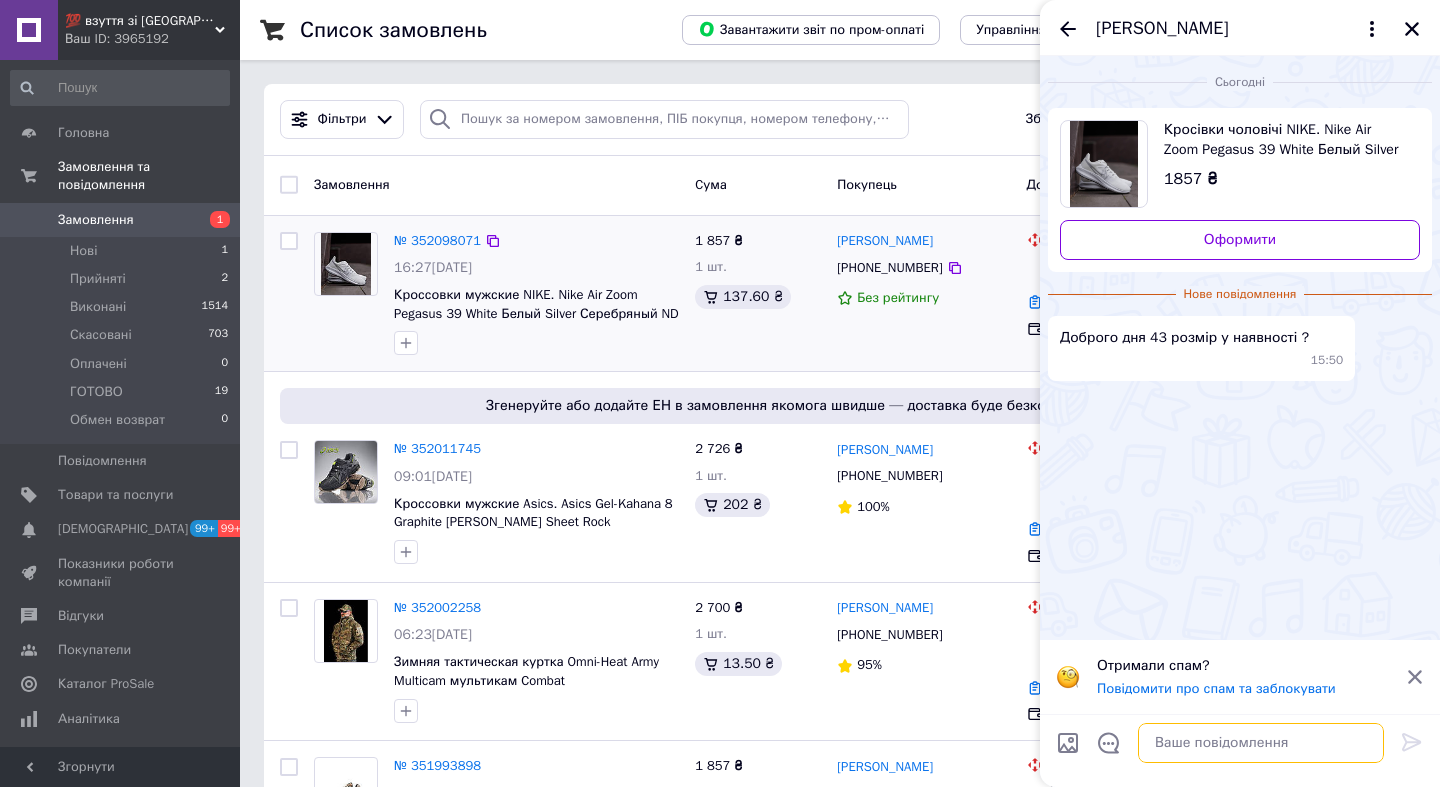 paste on "Дякуємо за замовлення!
Відправлення протягом 1-2 днів
Будь ласка, очікуйте повідомлення з номером посилки.
Будьте здорові та бережіть себе!" 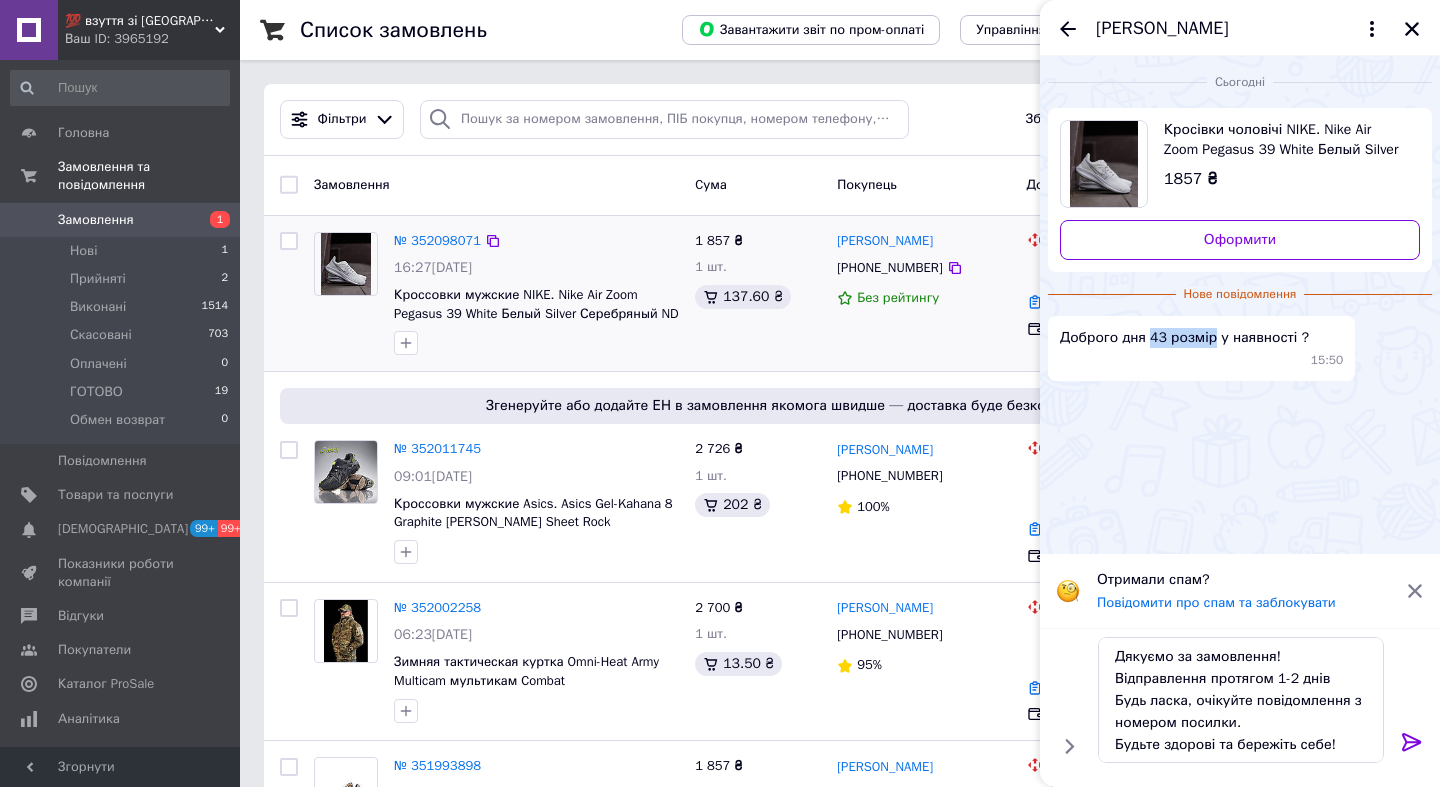 drag, startPoint x: 1153, startPoint y: 338, endPoint x: 1218, endPoint y: 341, distance: 65.06919 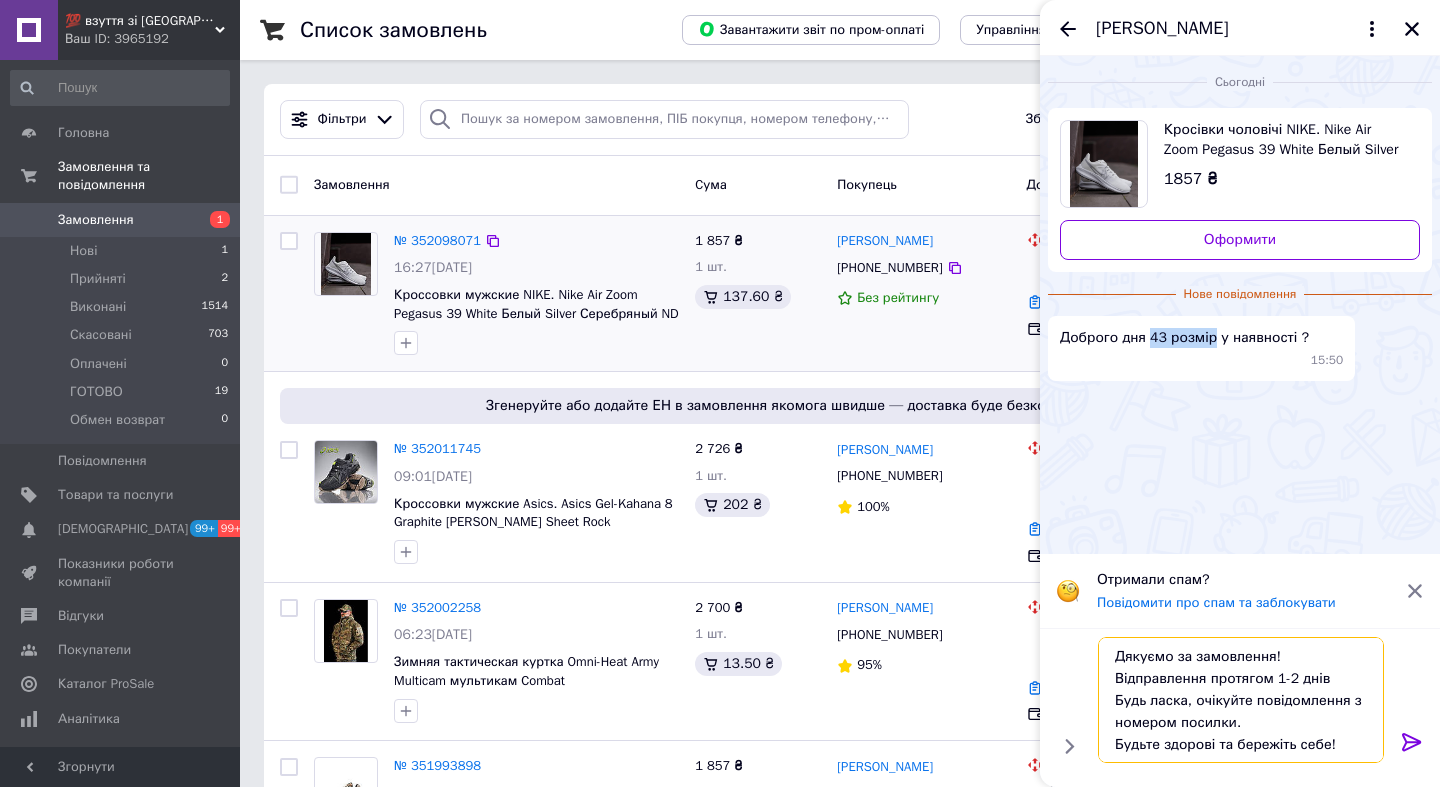 click on "Дякуємо за замовлення!
Відправлення протягом 1-2 днів
Будь ласка, очікуйте повідомлення з номером посилки.
Будьте здорові та бережіть себе!" at bounding box center [1241, 700] 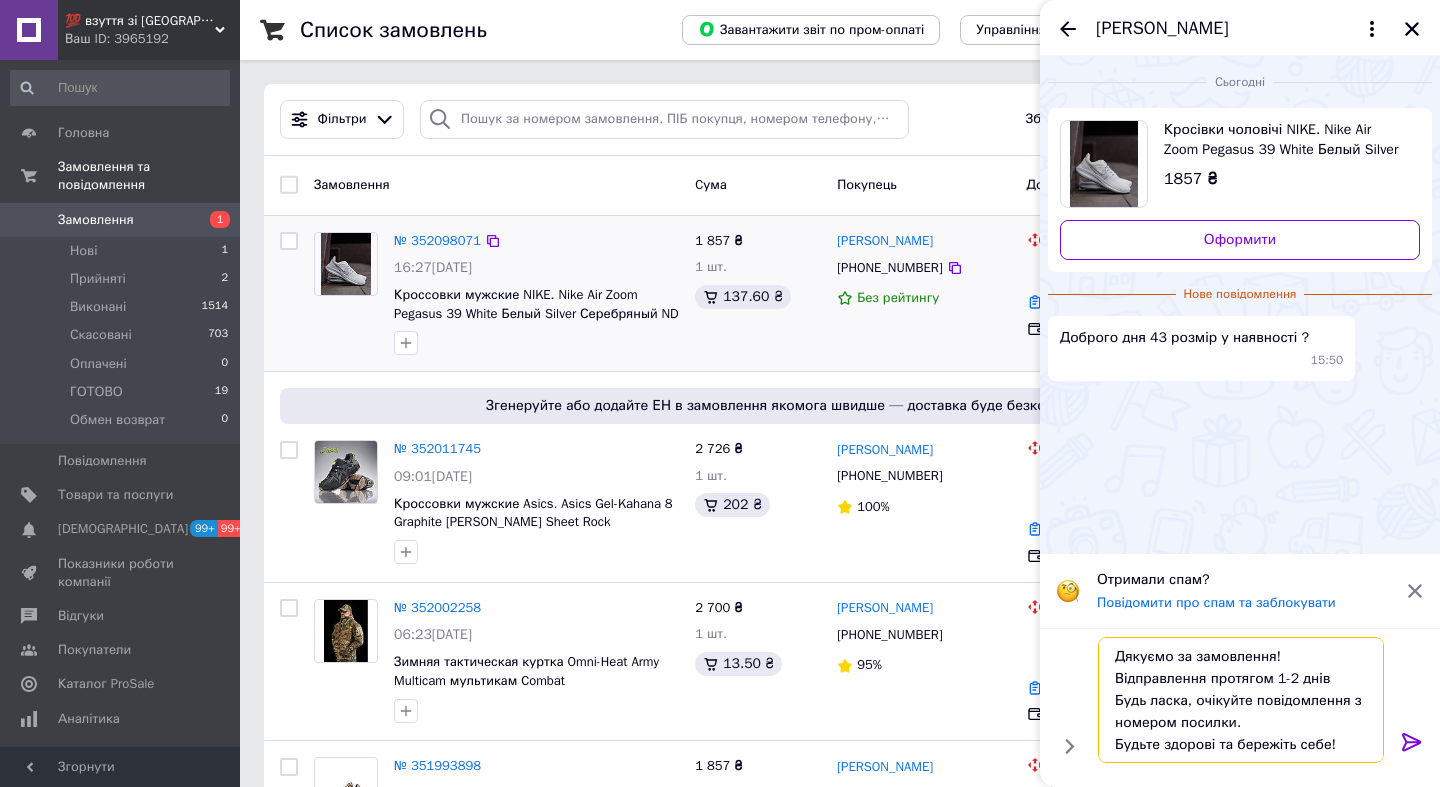 paste on "43 розмір" 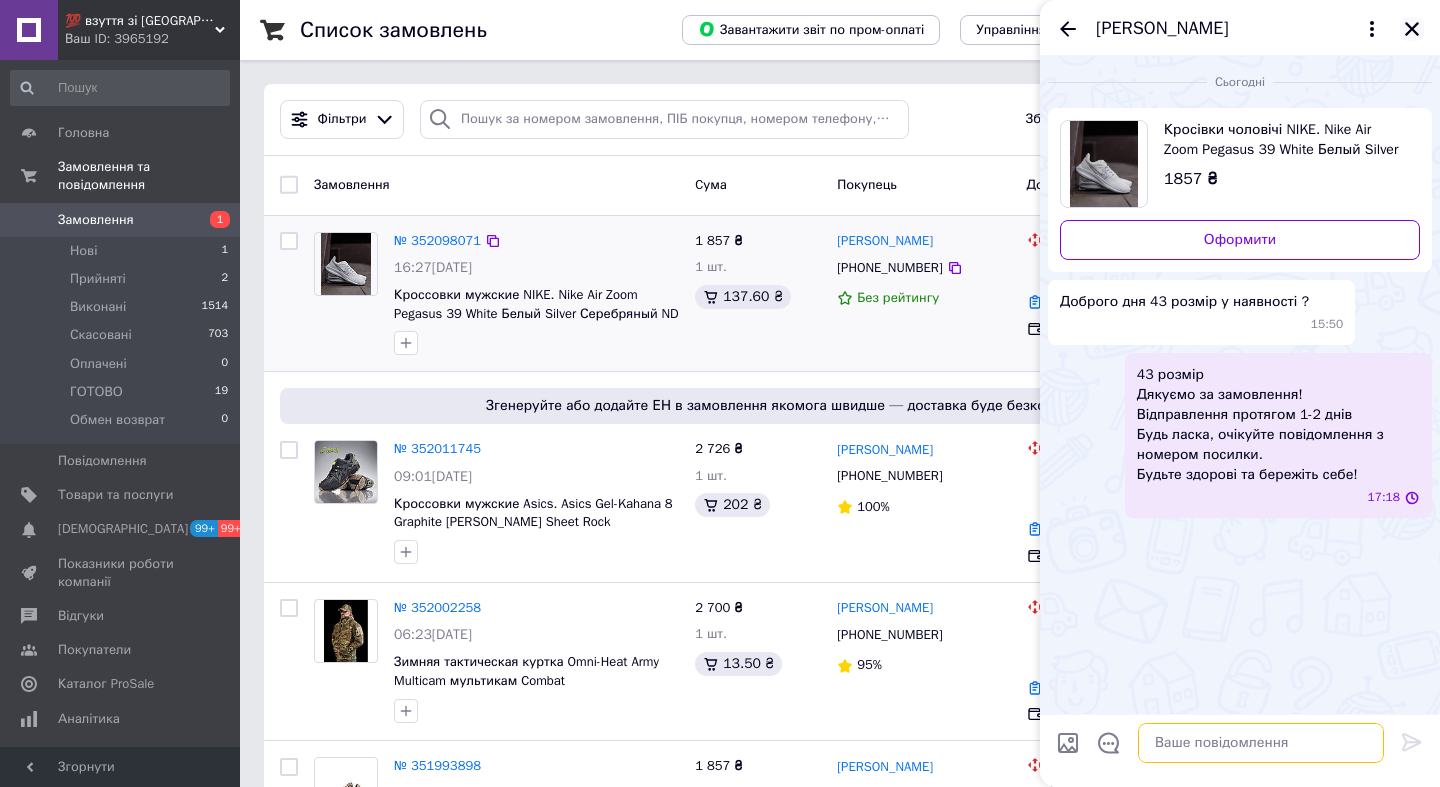 type 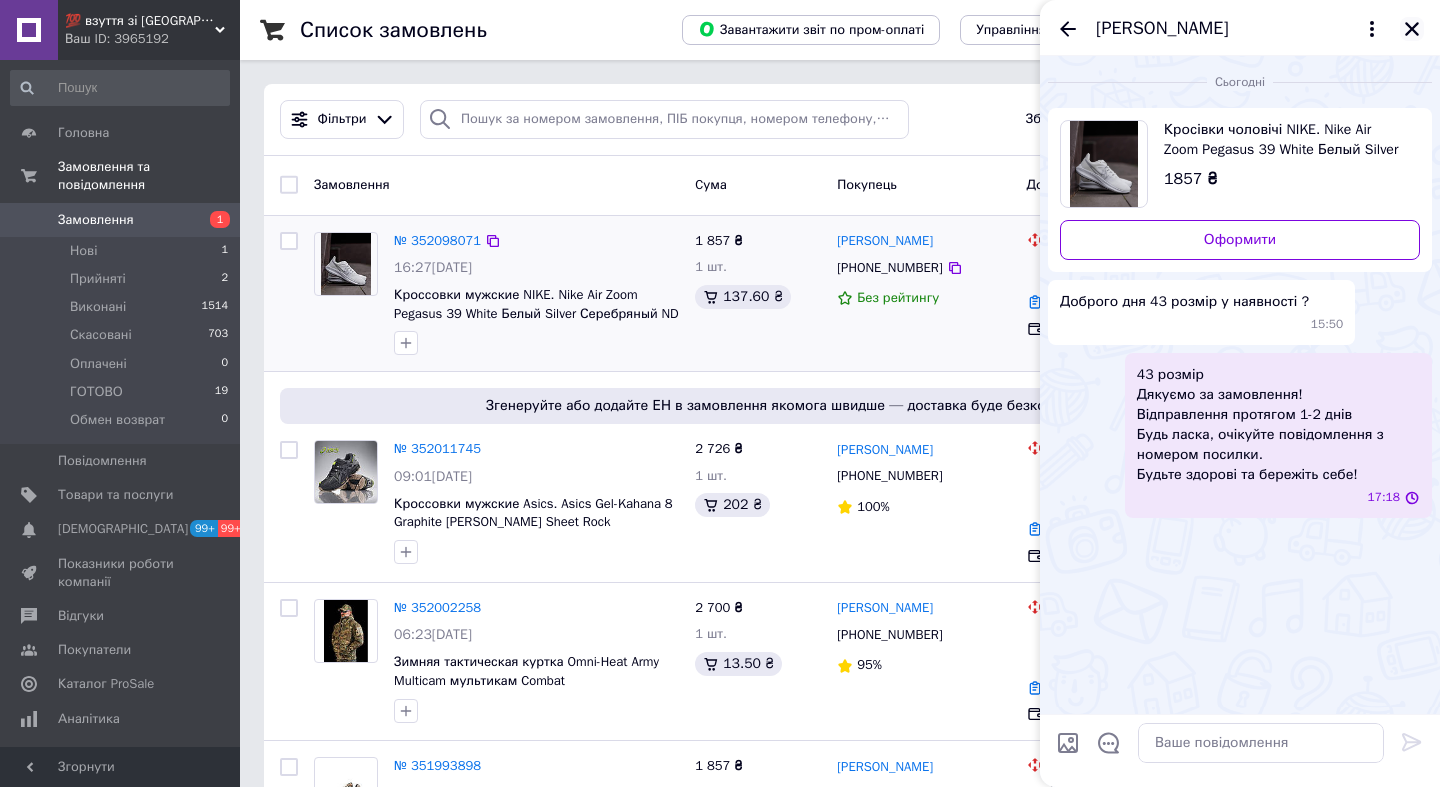 click 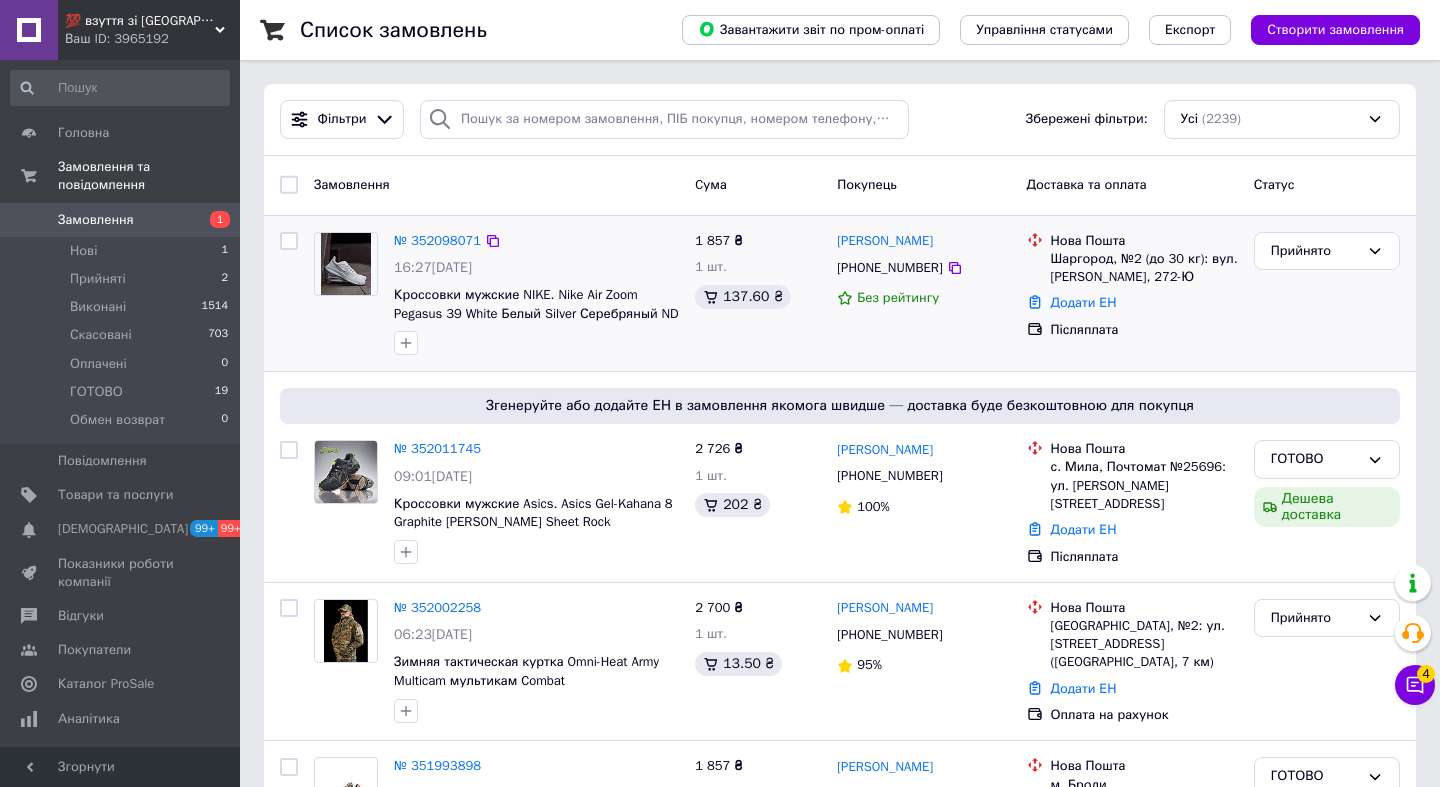 click at bounding box center [346, 264] 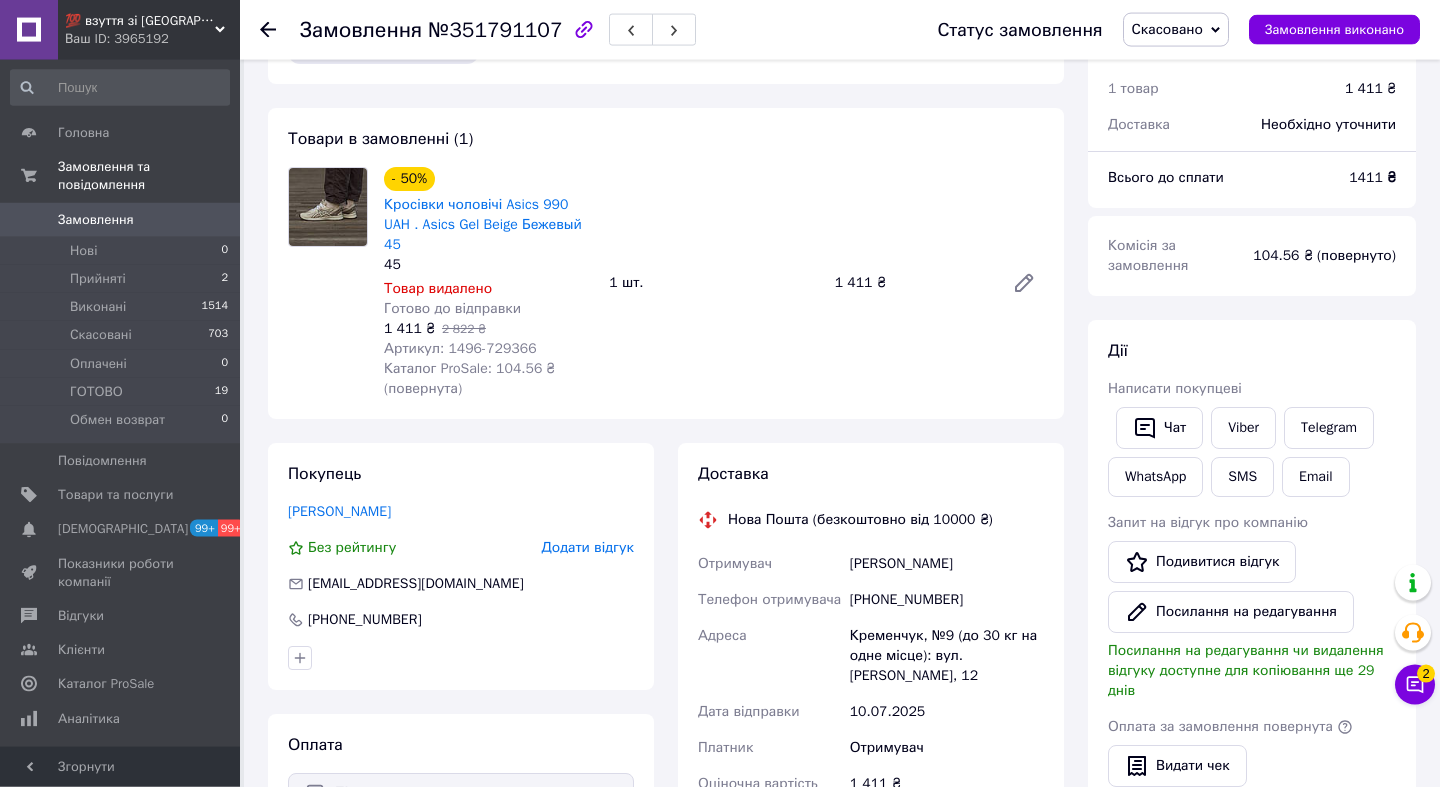 scroll, scrollTop: 0, scrollLeft: 0, axis: both 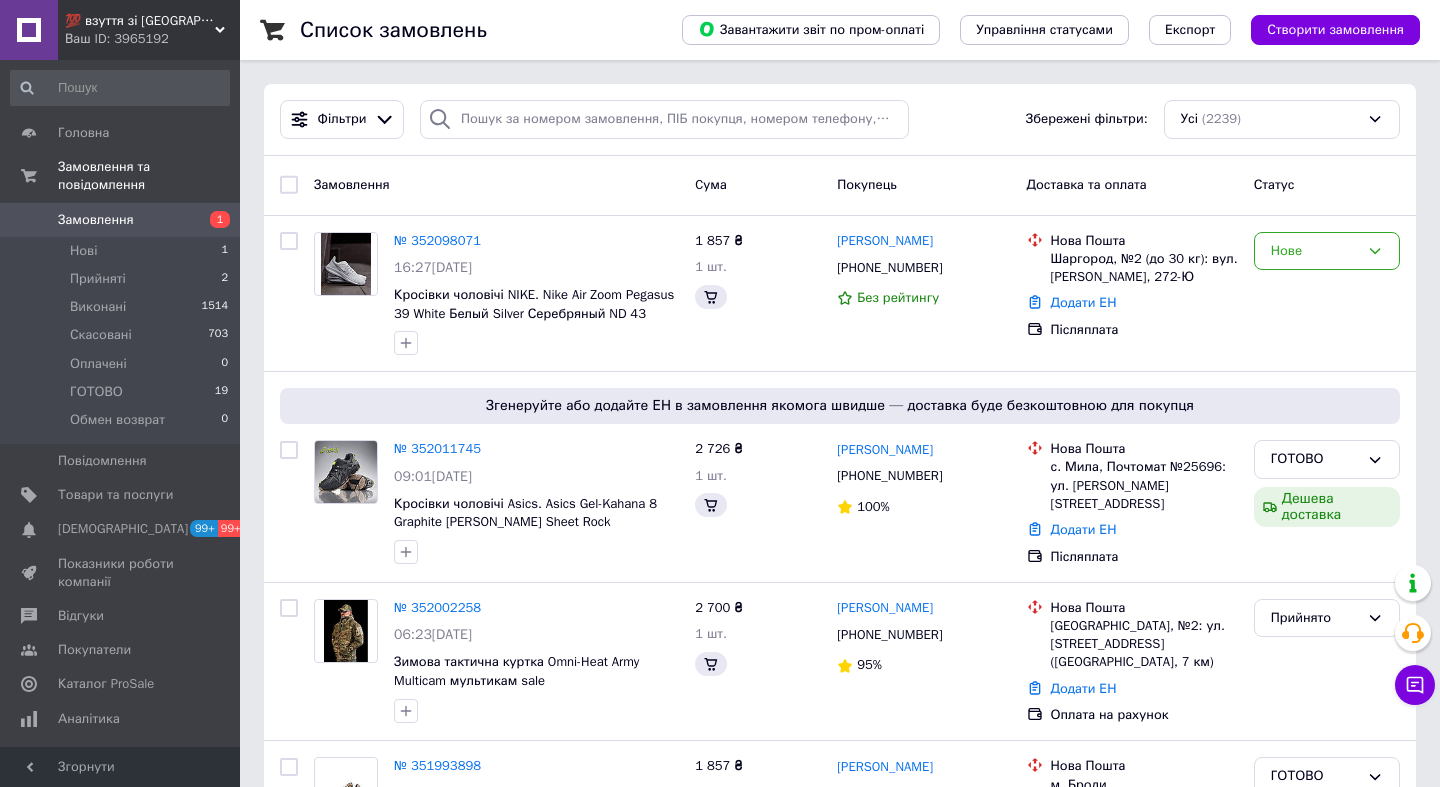 click on "№ 352098071" at bounding box center [437, 240] 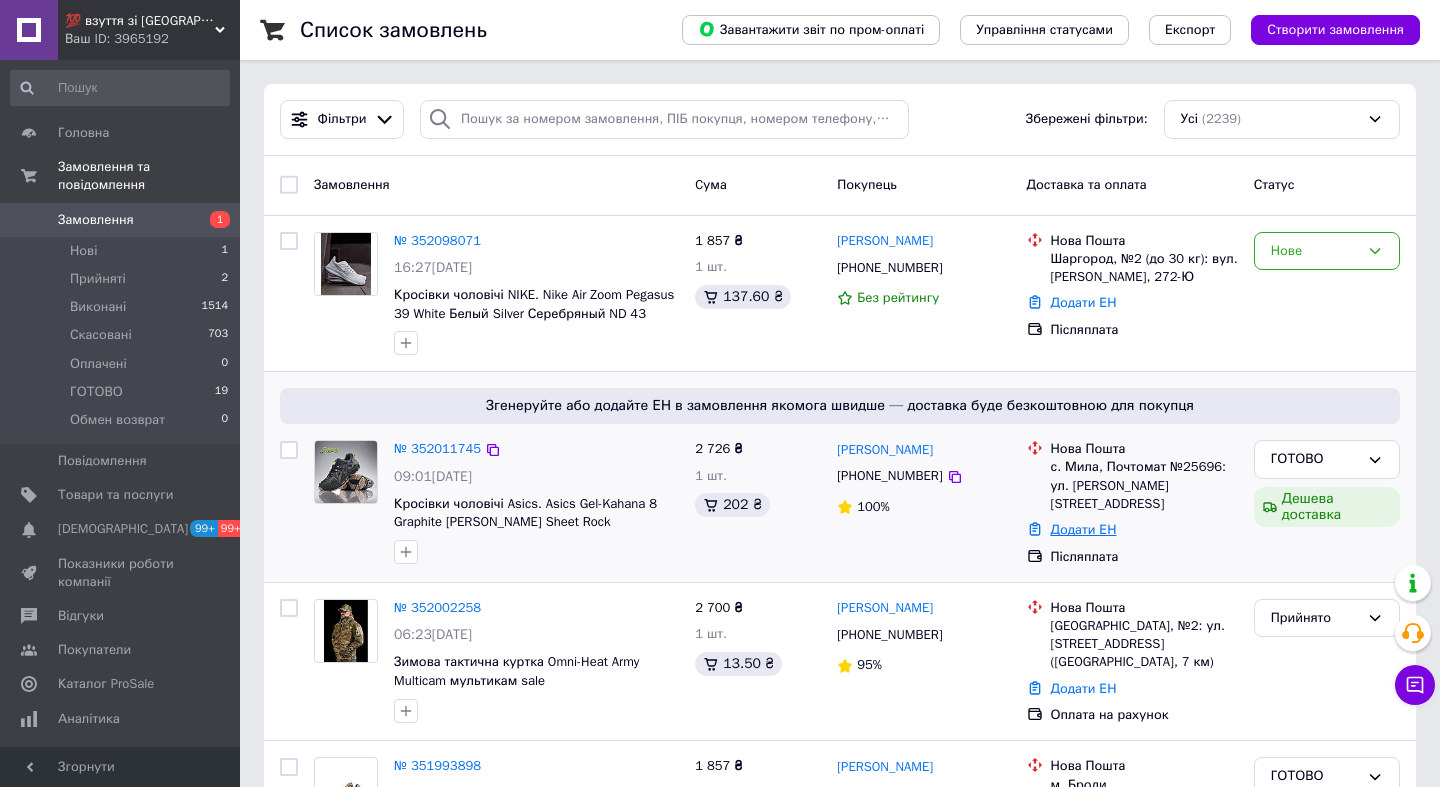 scroll, scrollTop: 0, scrollLeft: 0, axis: both 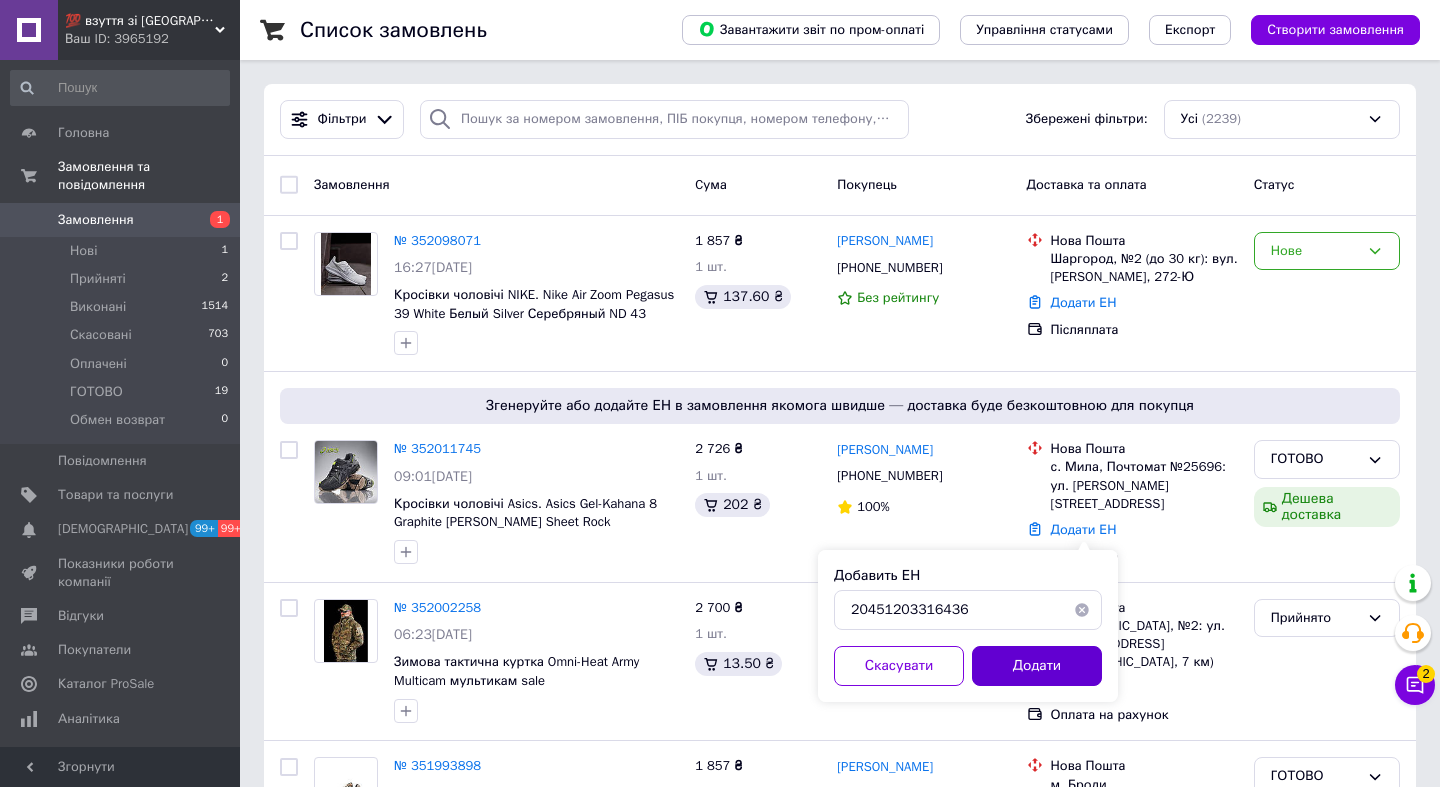 type on "20451203316436" 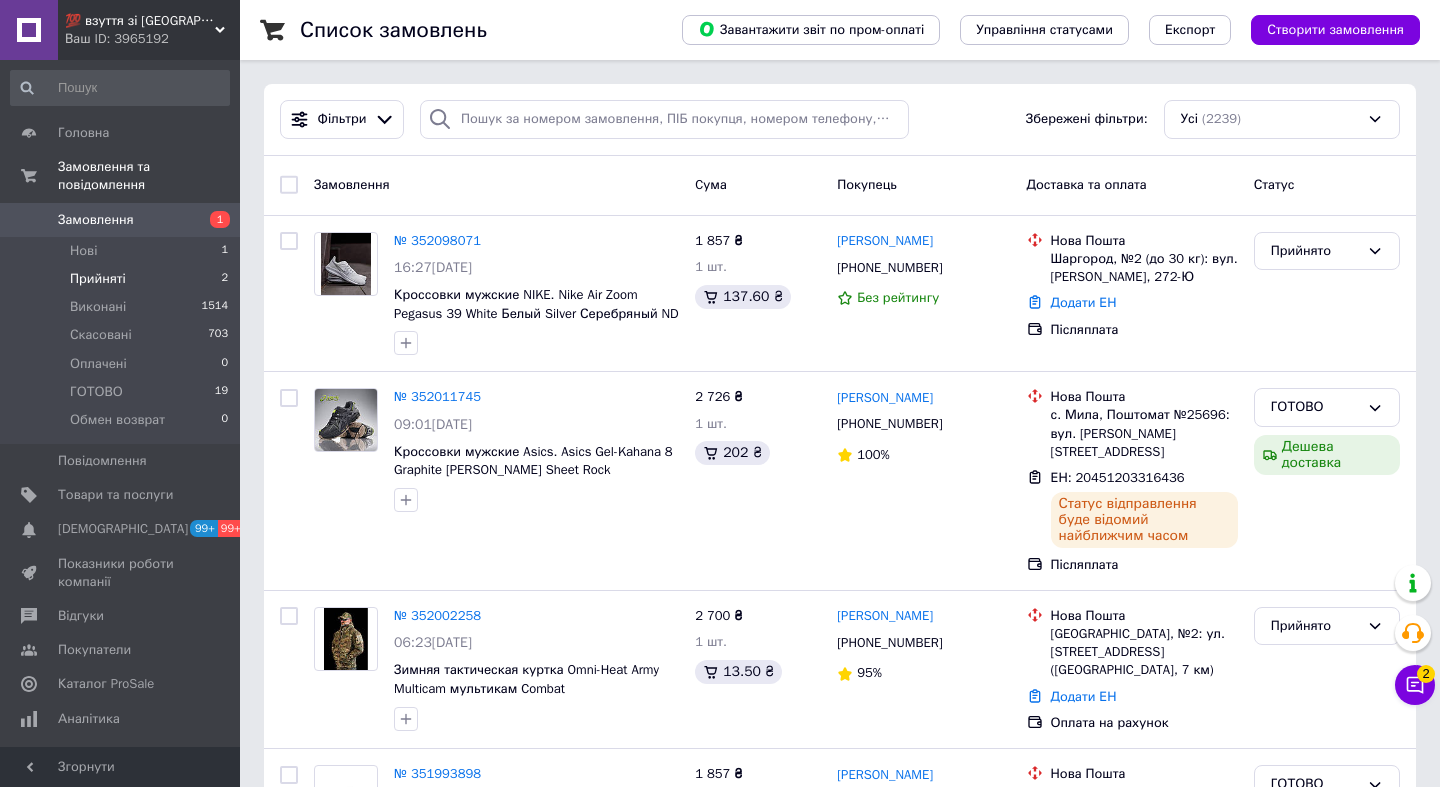 click on "Прийняті" at bounding box center [98, 279] 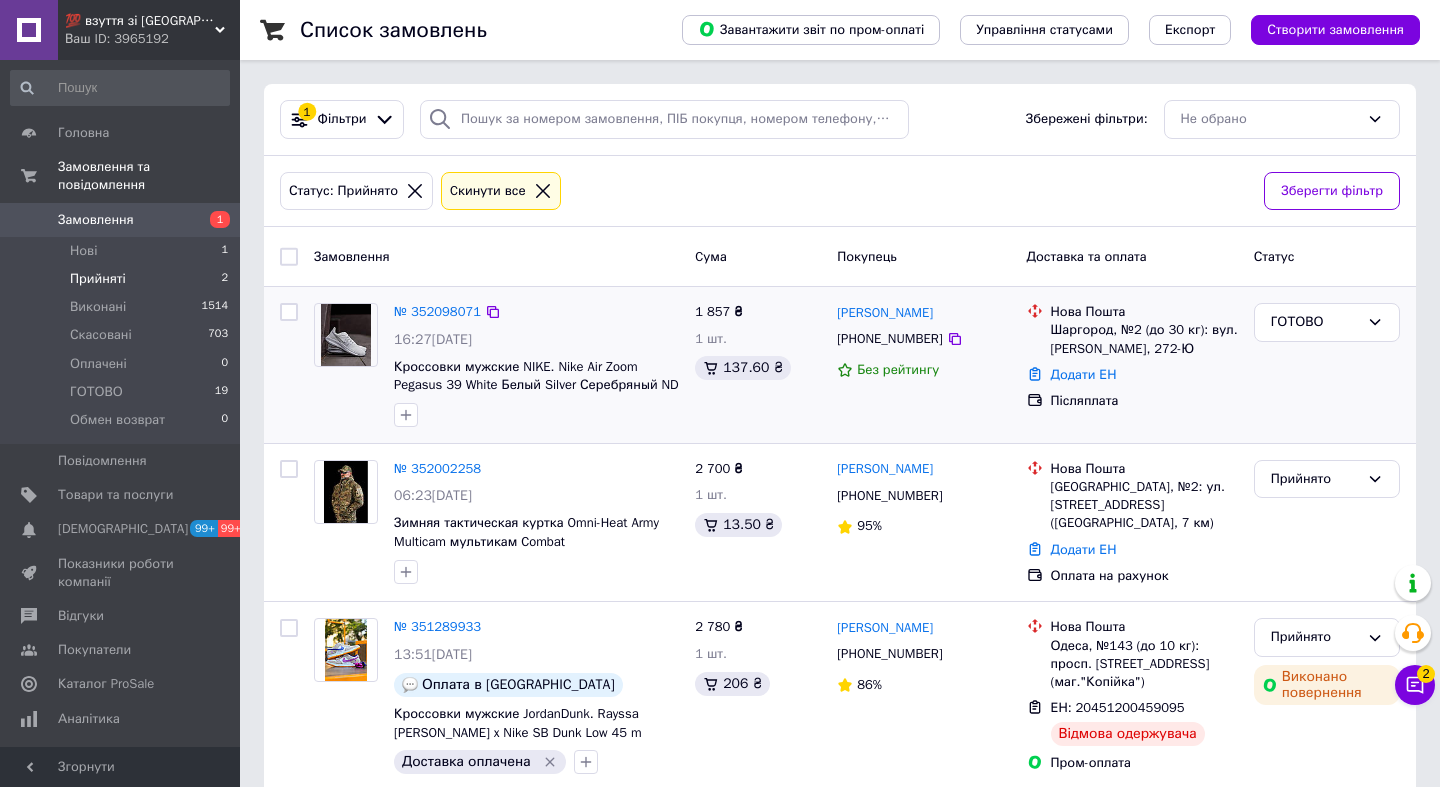 scroll, scrollTop: 25, scrollLeft: 0, axis: vertical 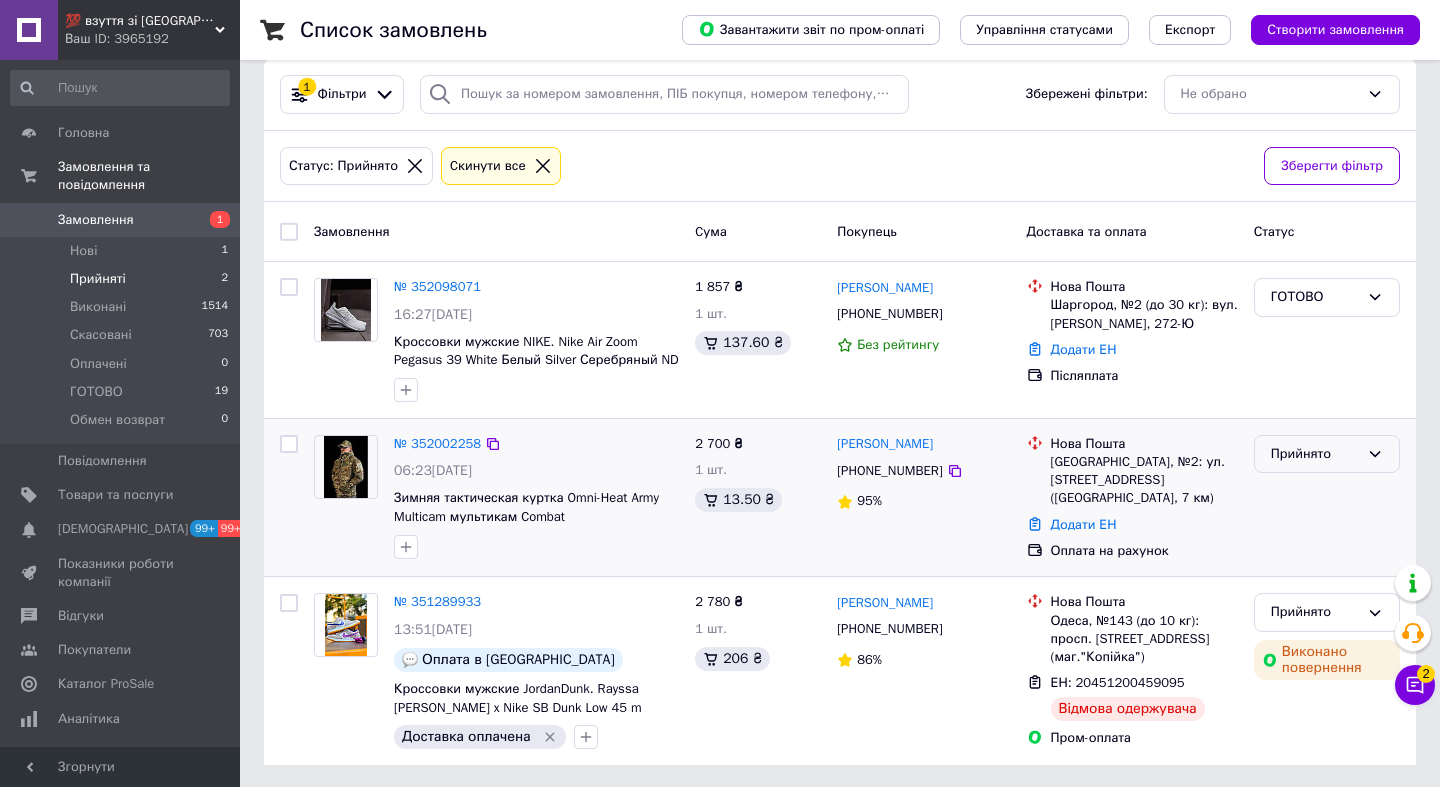 click on "Прийнято" at bounding box center (1327, 454) 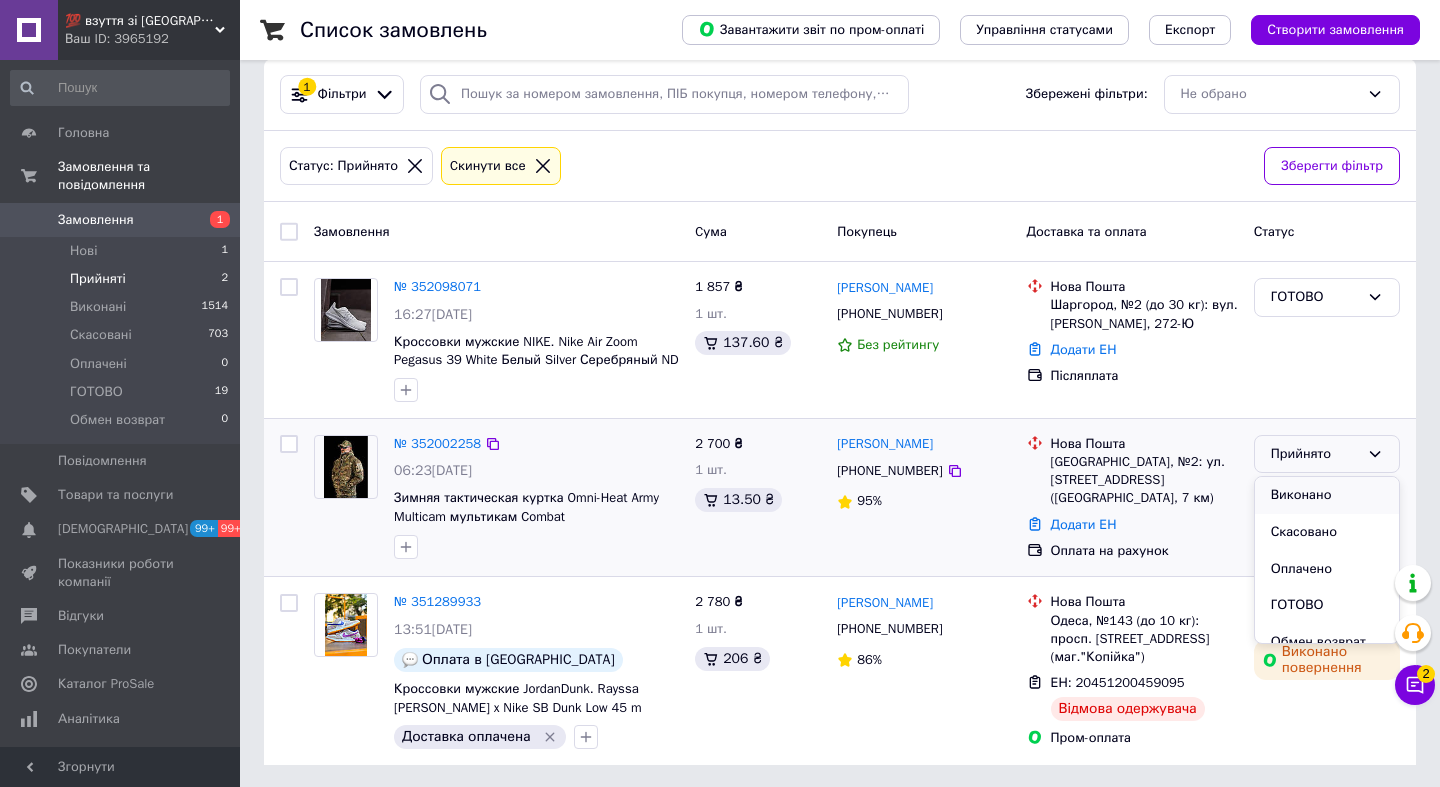 click on "Виконано" at bounding box center (1327, 495) 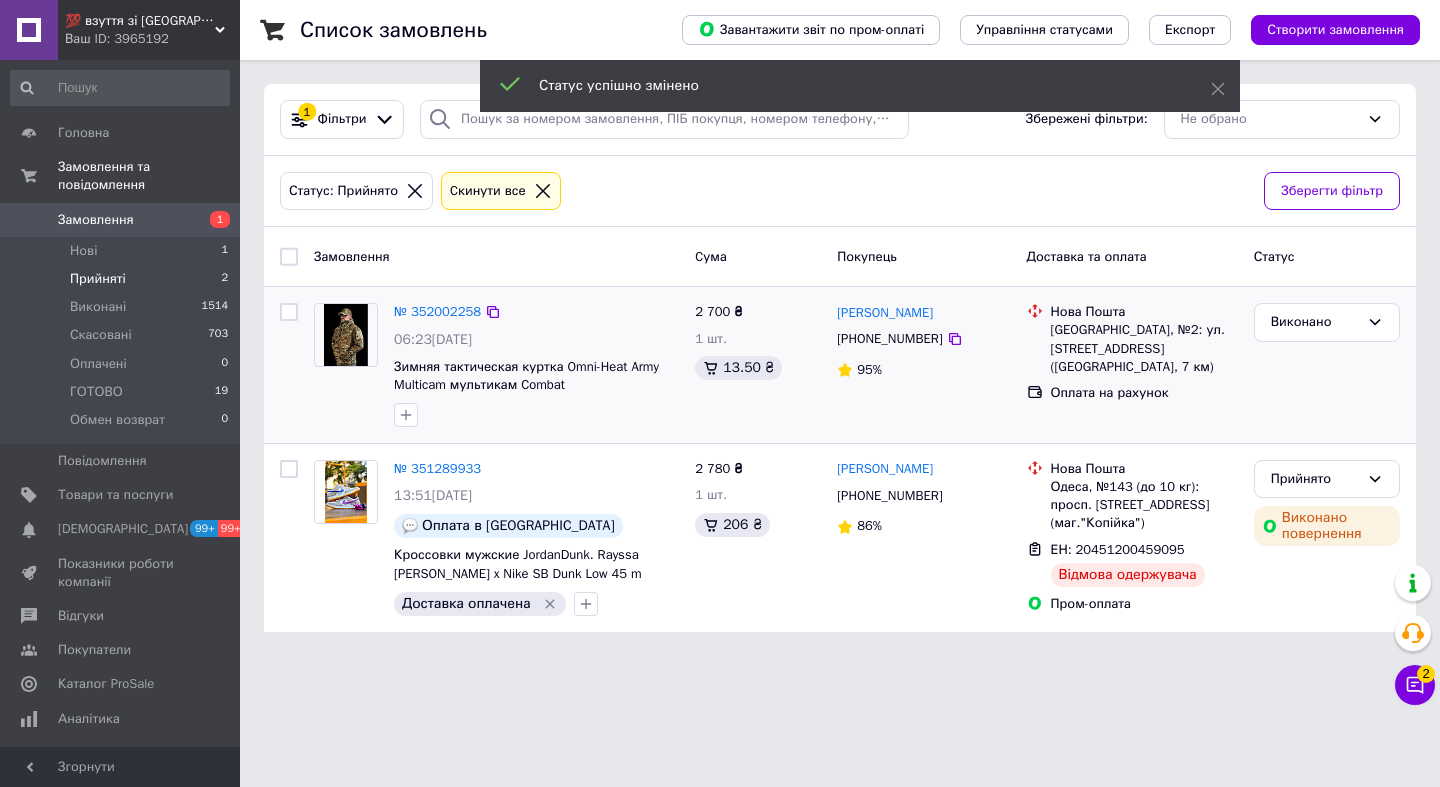 scroll, scrollTop: 0, scrollLeft: 0, axis: both 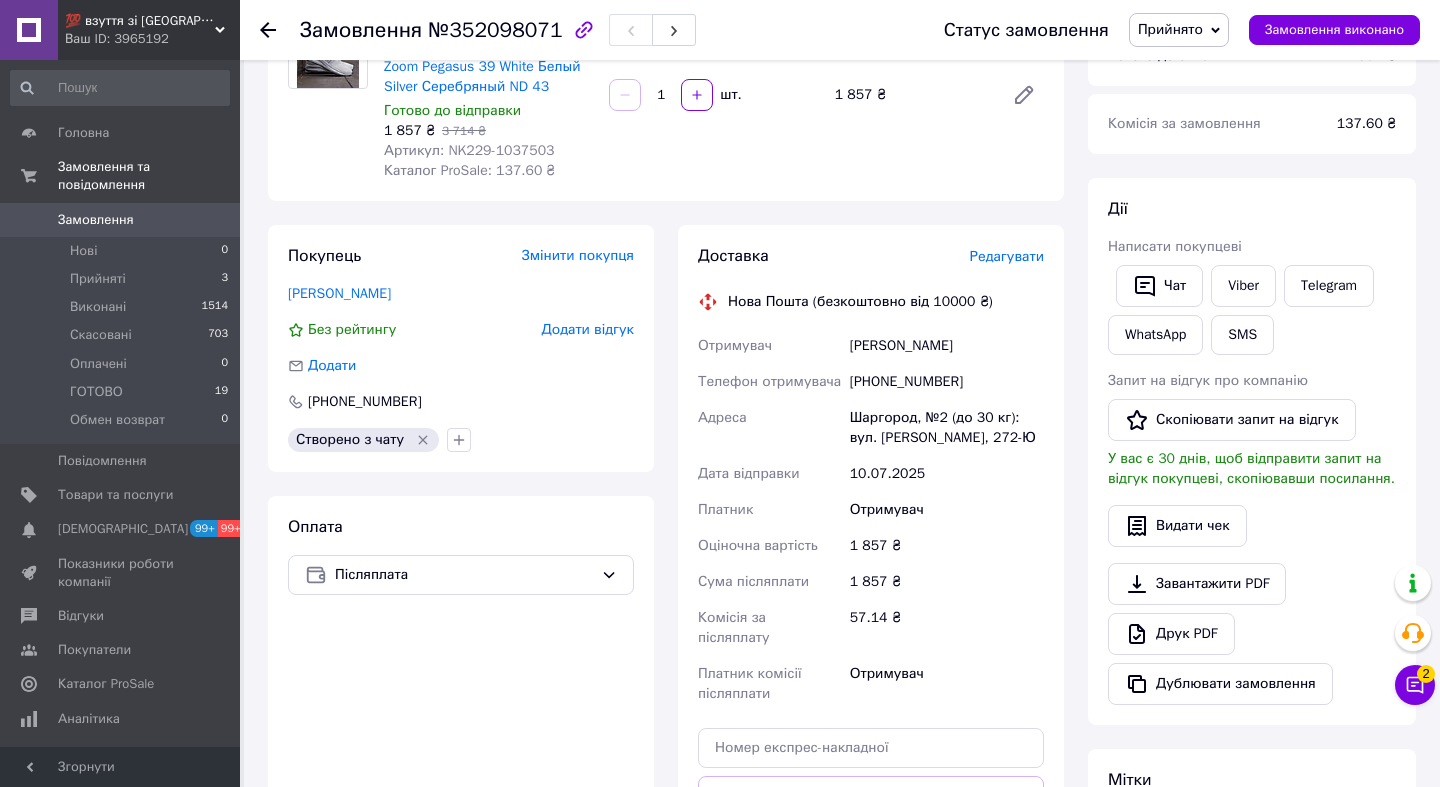 click on "Шаргород, №2 (до 30 кг): вул. [PERSON_NAME], 272-Ю" at bounding box center [947, 428] 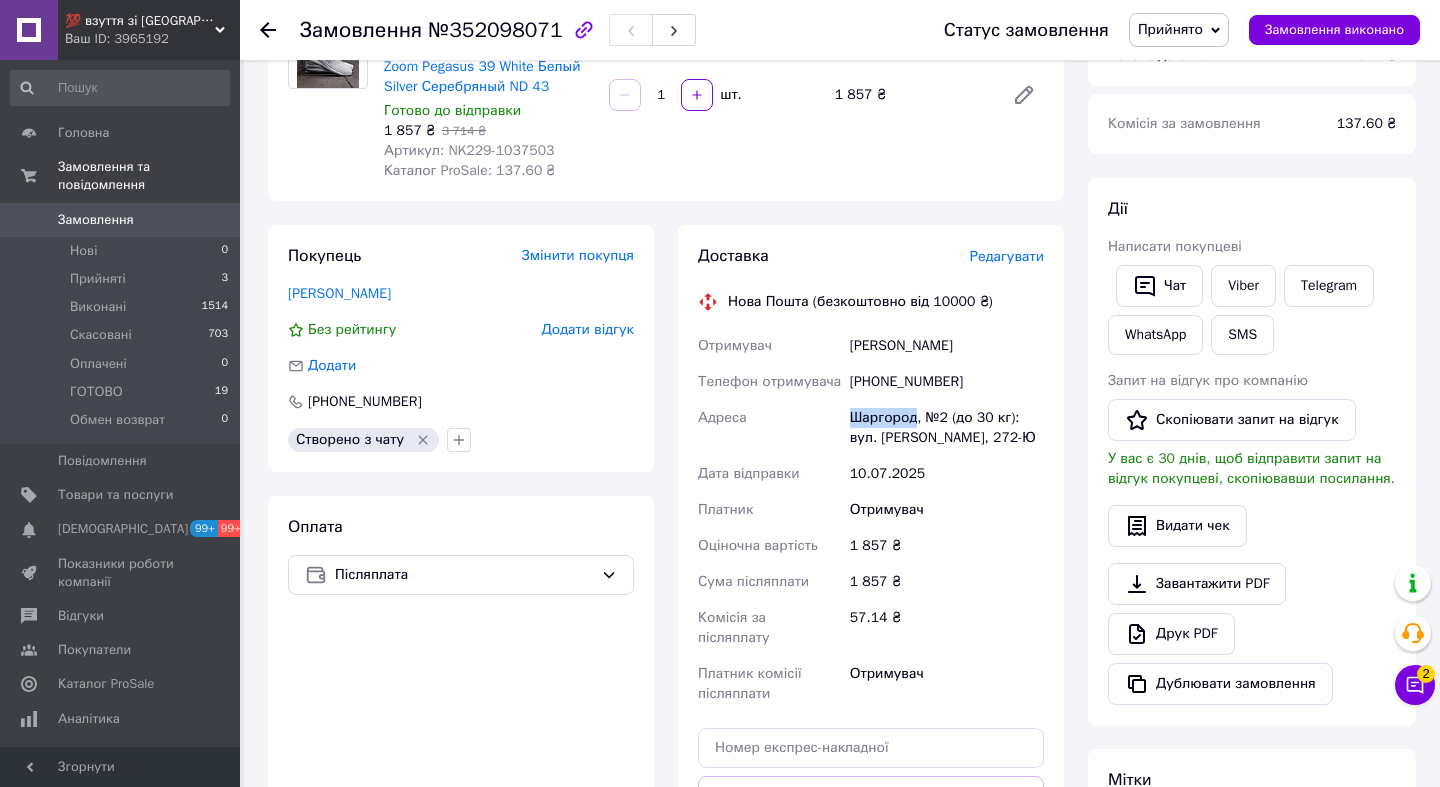 copy on "[GEOGRAPHIC_DATA]" 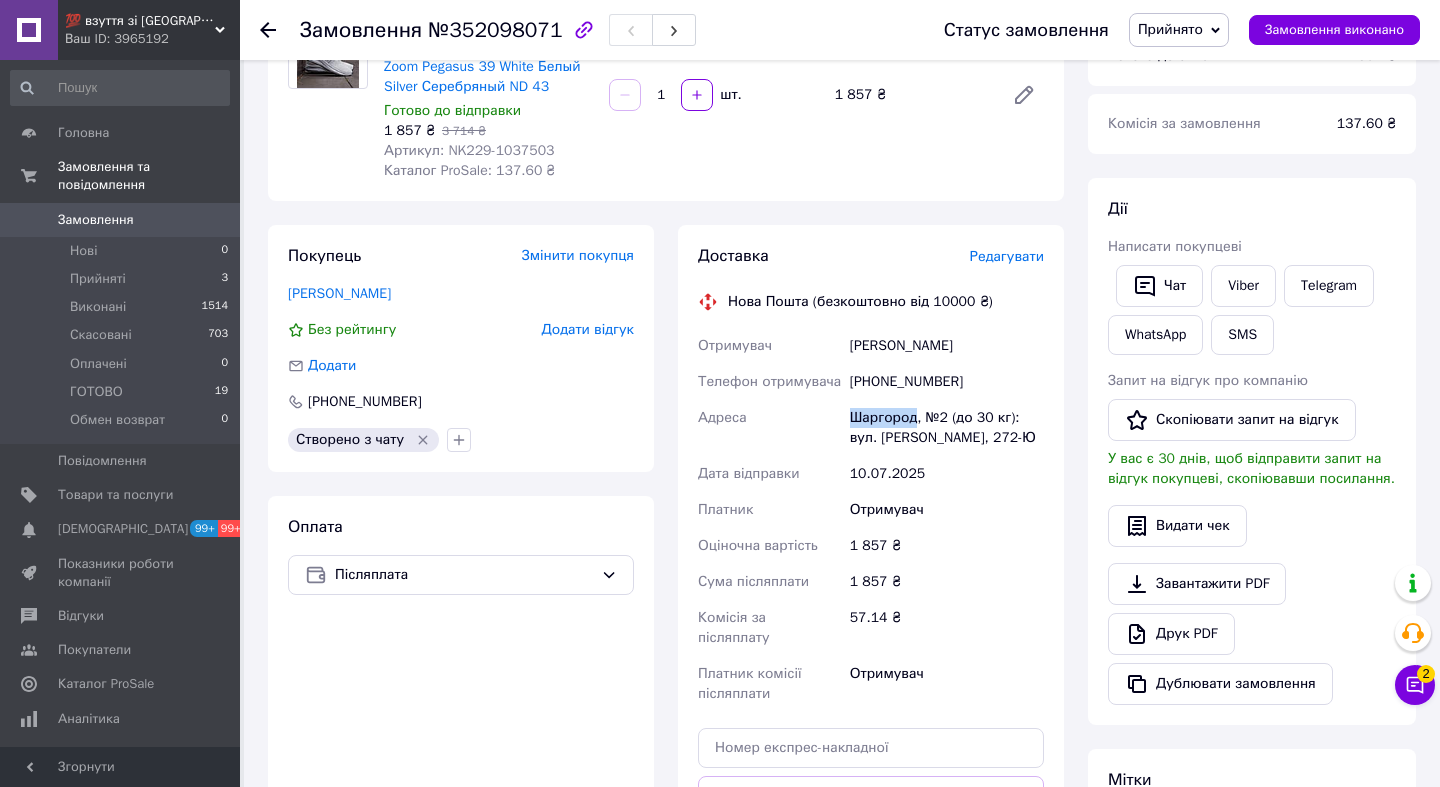 click on "[PHONE_NUMBER]" at bounding box center (947, 382) 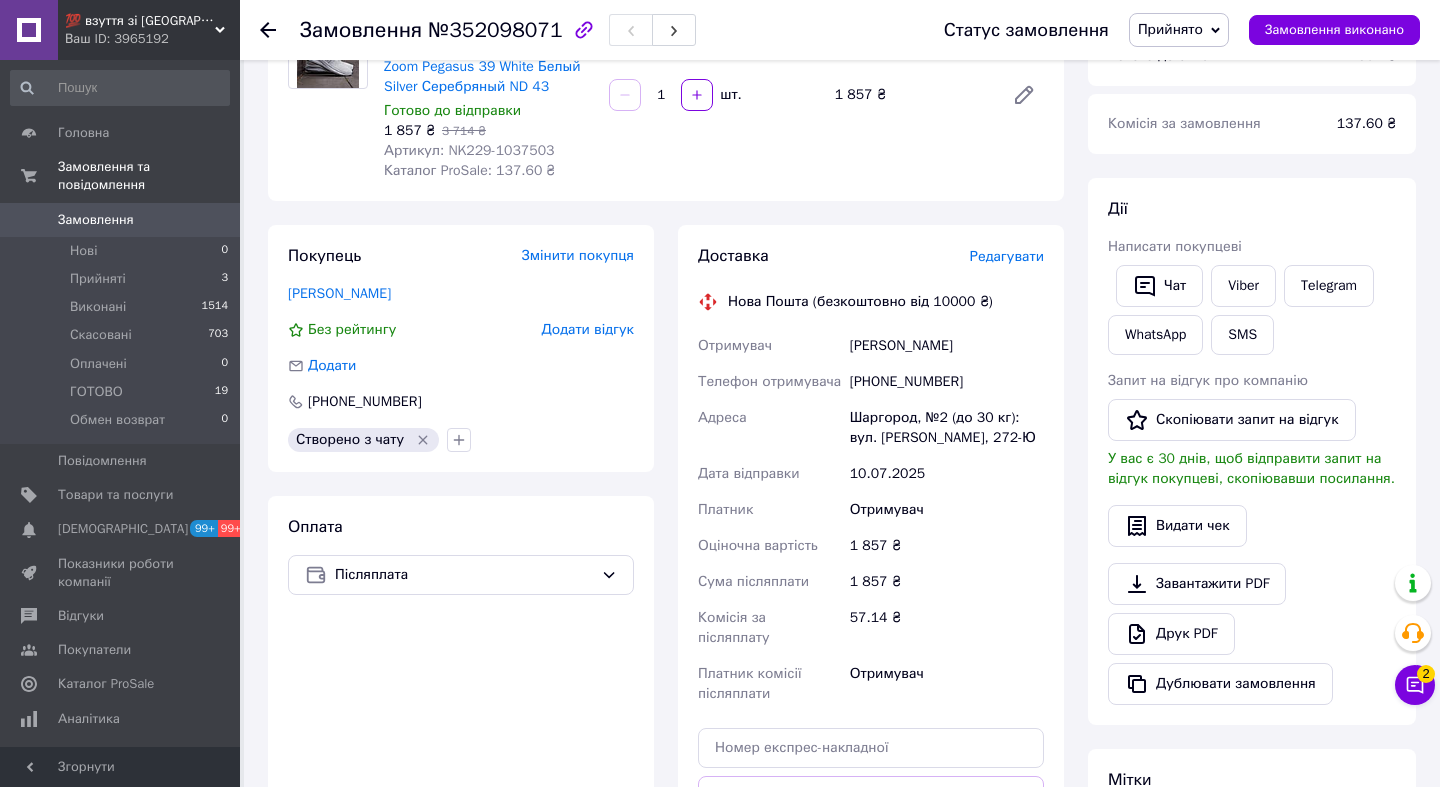 click on "[PHONE_NUMBER]" at bounding box center (947, 382) 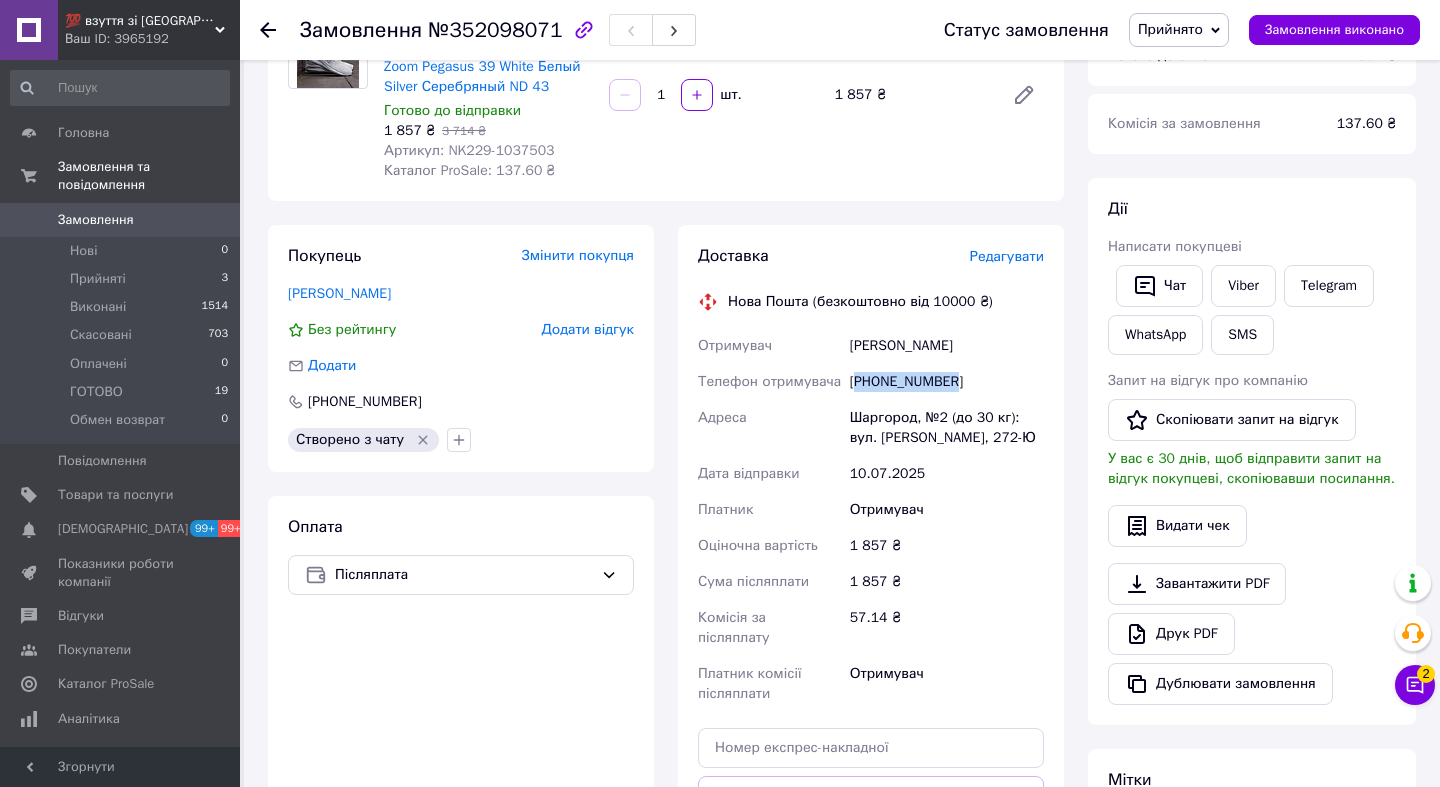 copy on "380687788378" 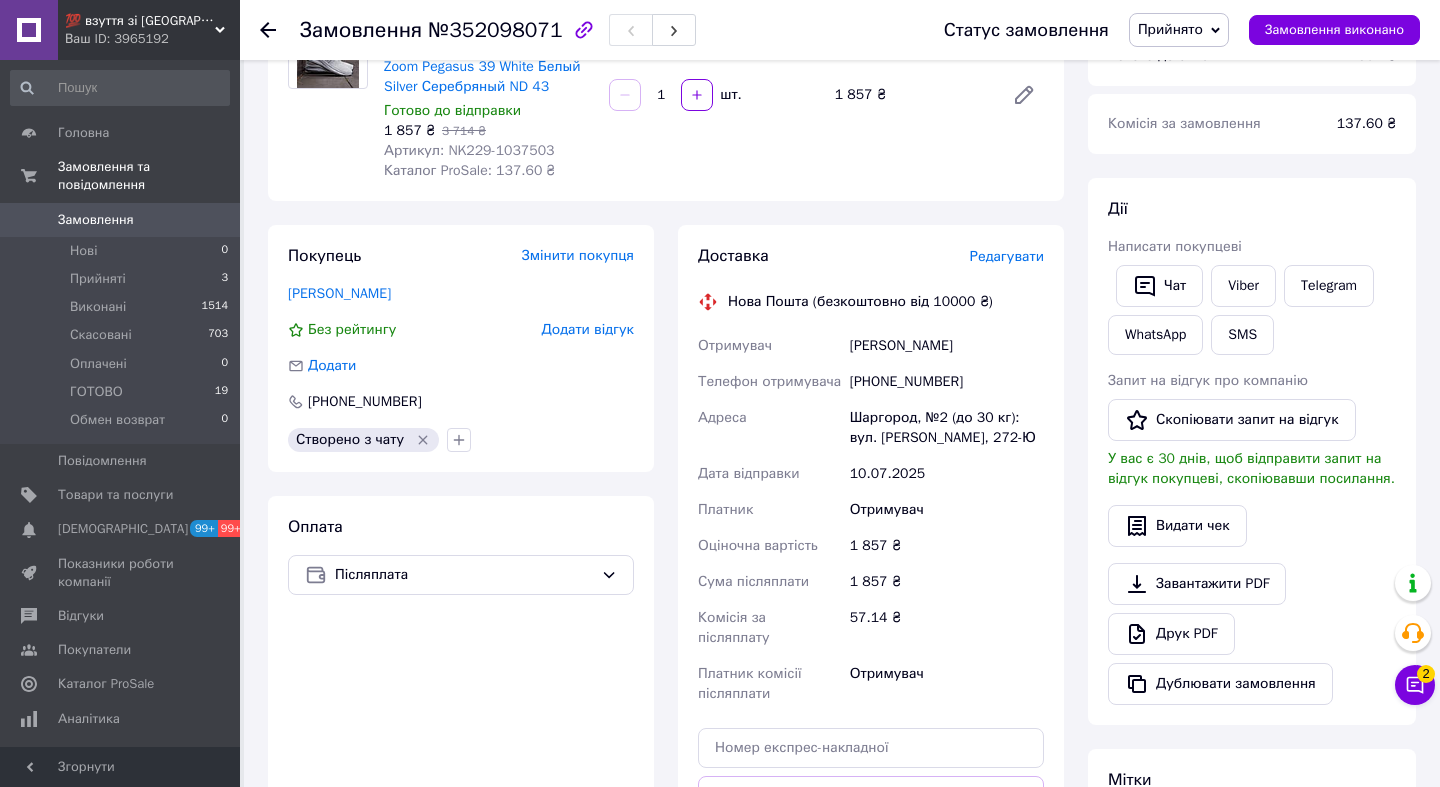 click on "[PERSON_NAME]" at bounding box center [947, 346] 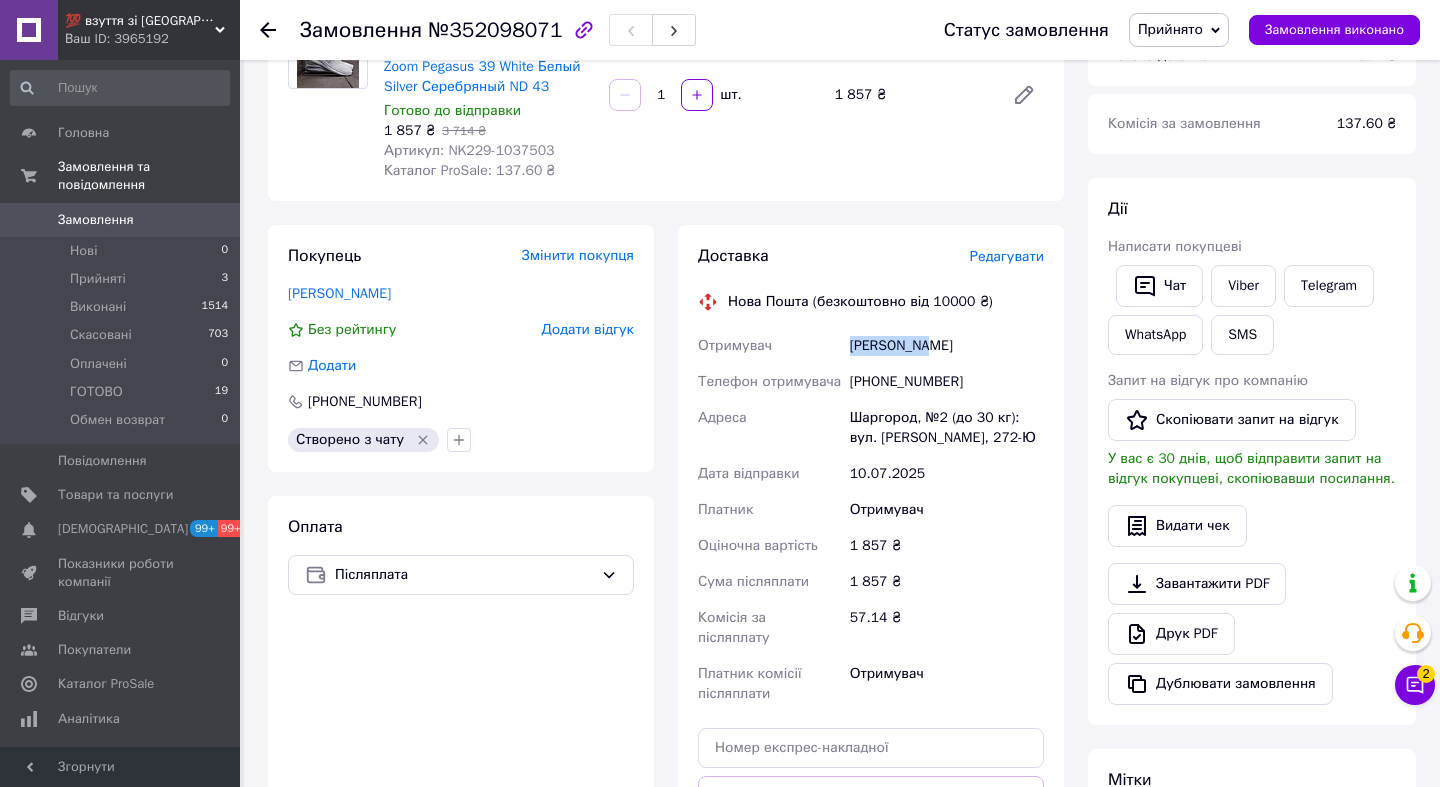 copy on "[PERSON_NAME]" 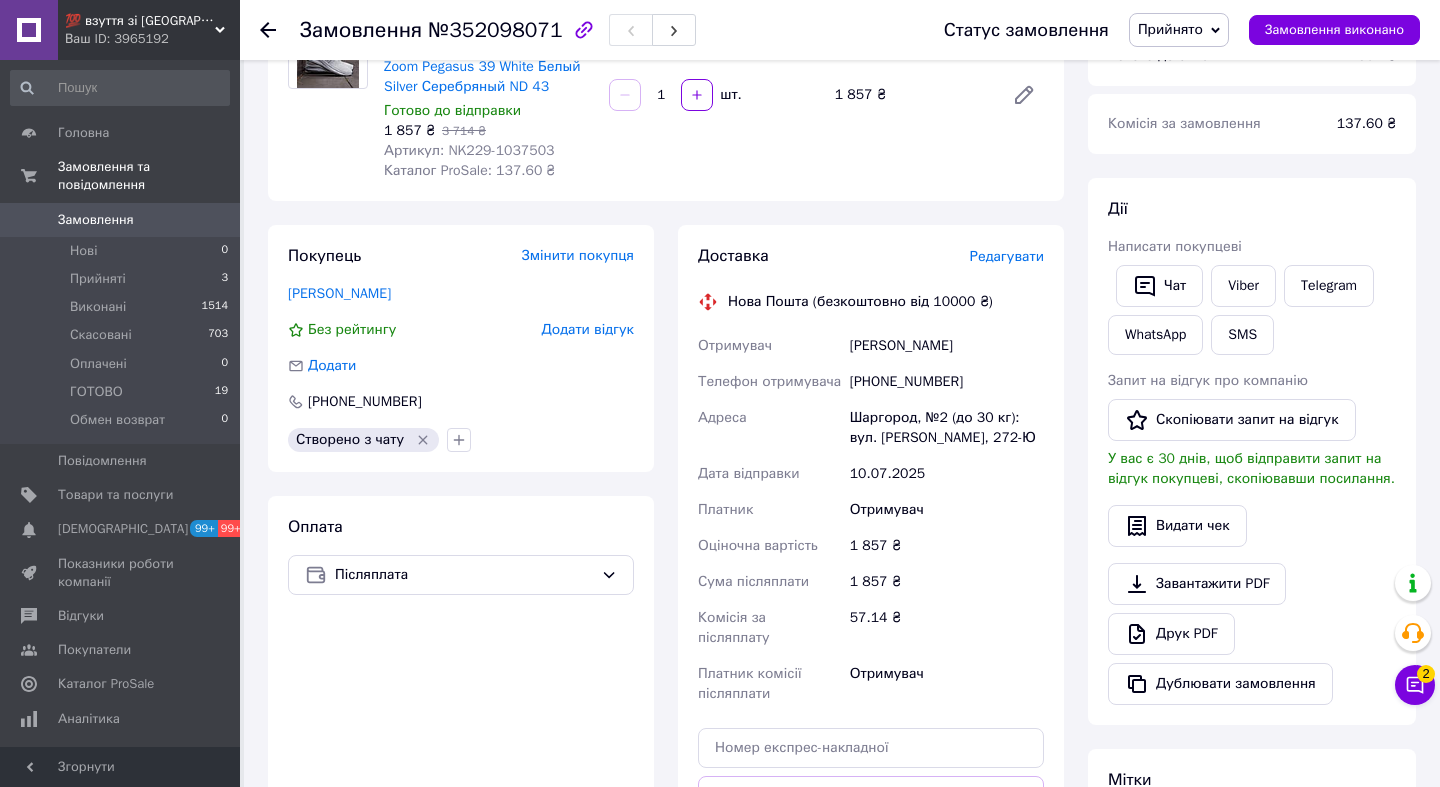 click on "[PERSON_NAME]" at bounding box center (947, 346) 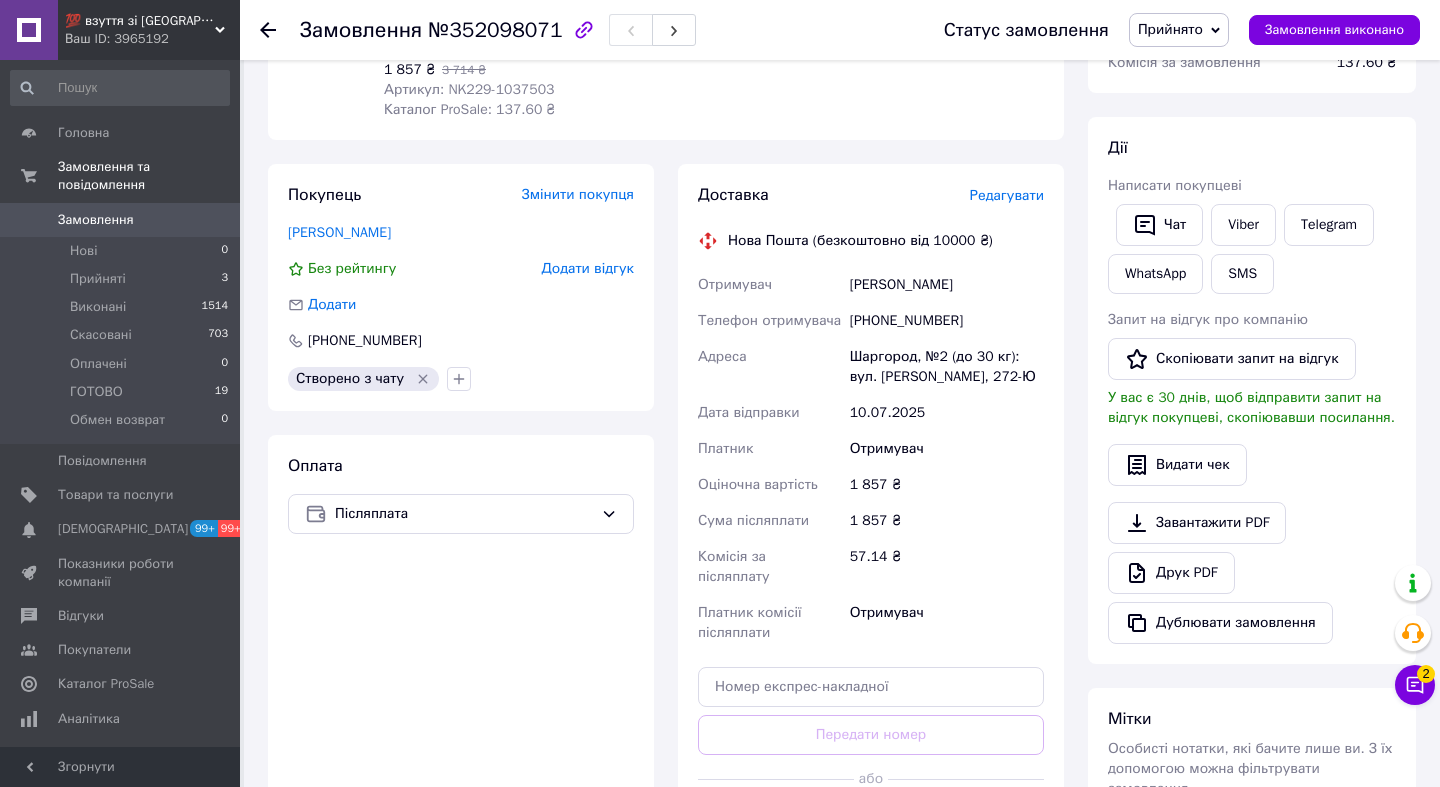scroll, scrollTop: 292, scrollLeft: 0, axis: vertical 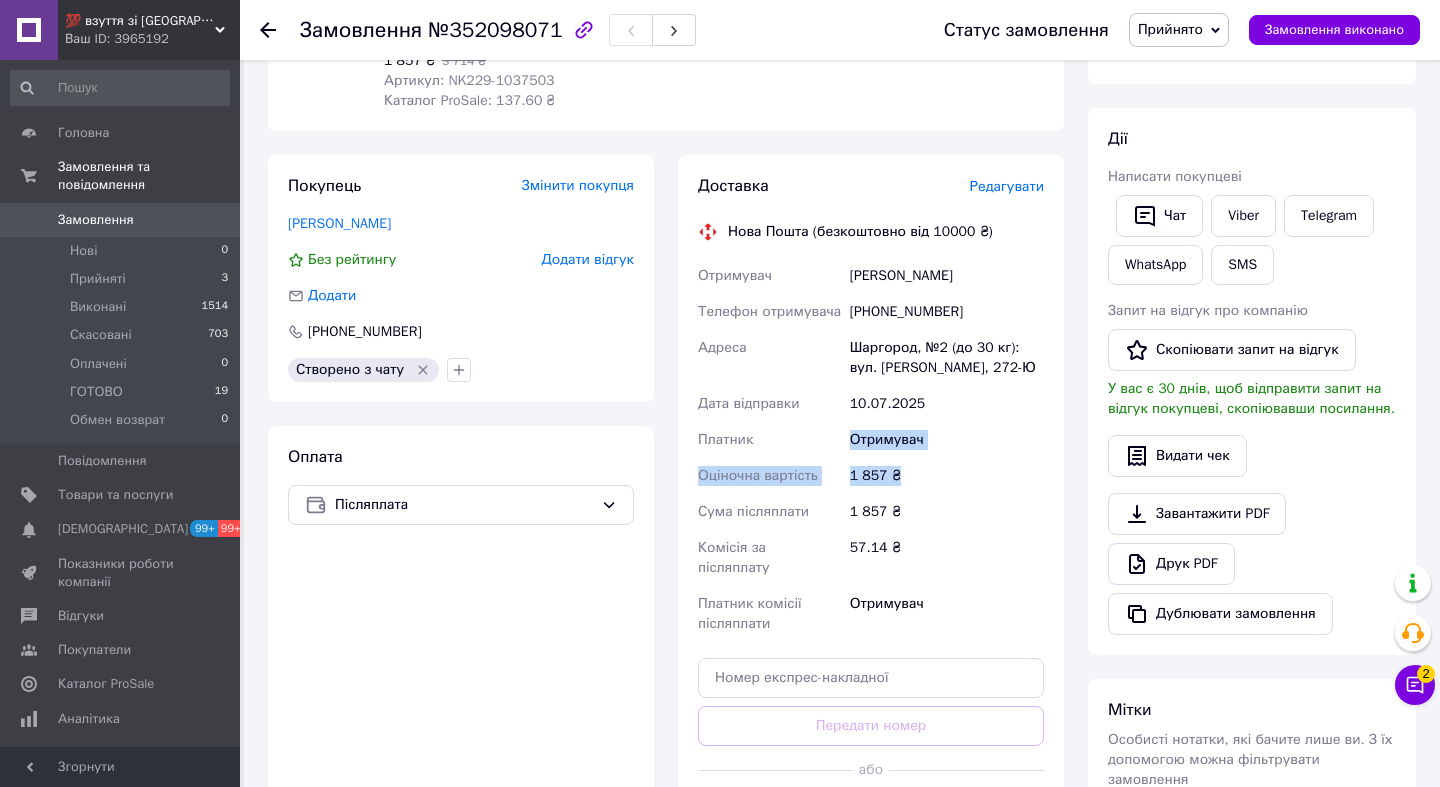 copy on "Платник Отримувач Оціночна вартість 1 857 ₴" 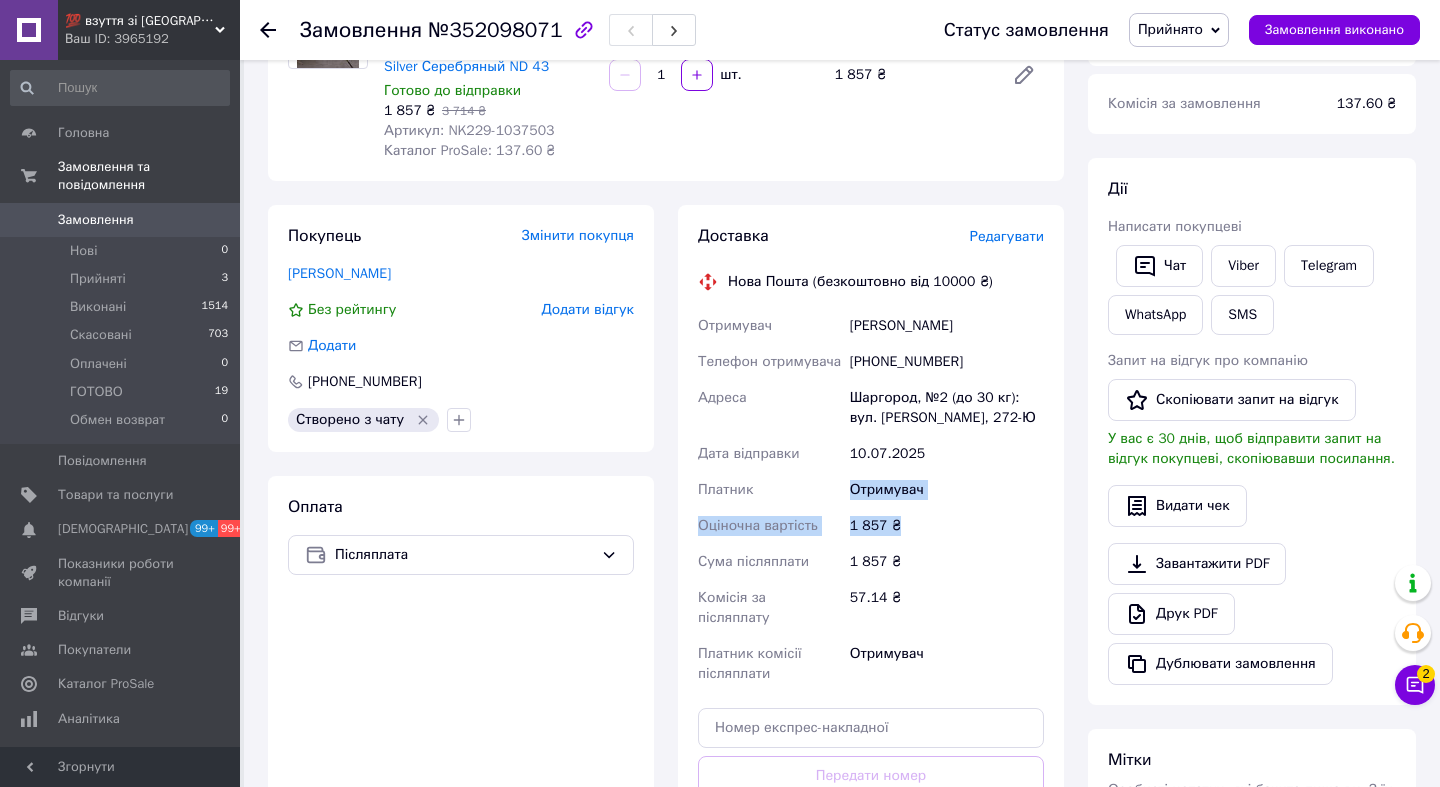 scroll, scrollTop: 0, scrollLeft: 0, axis: both 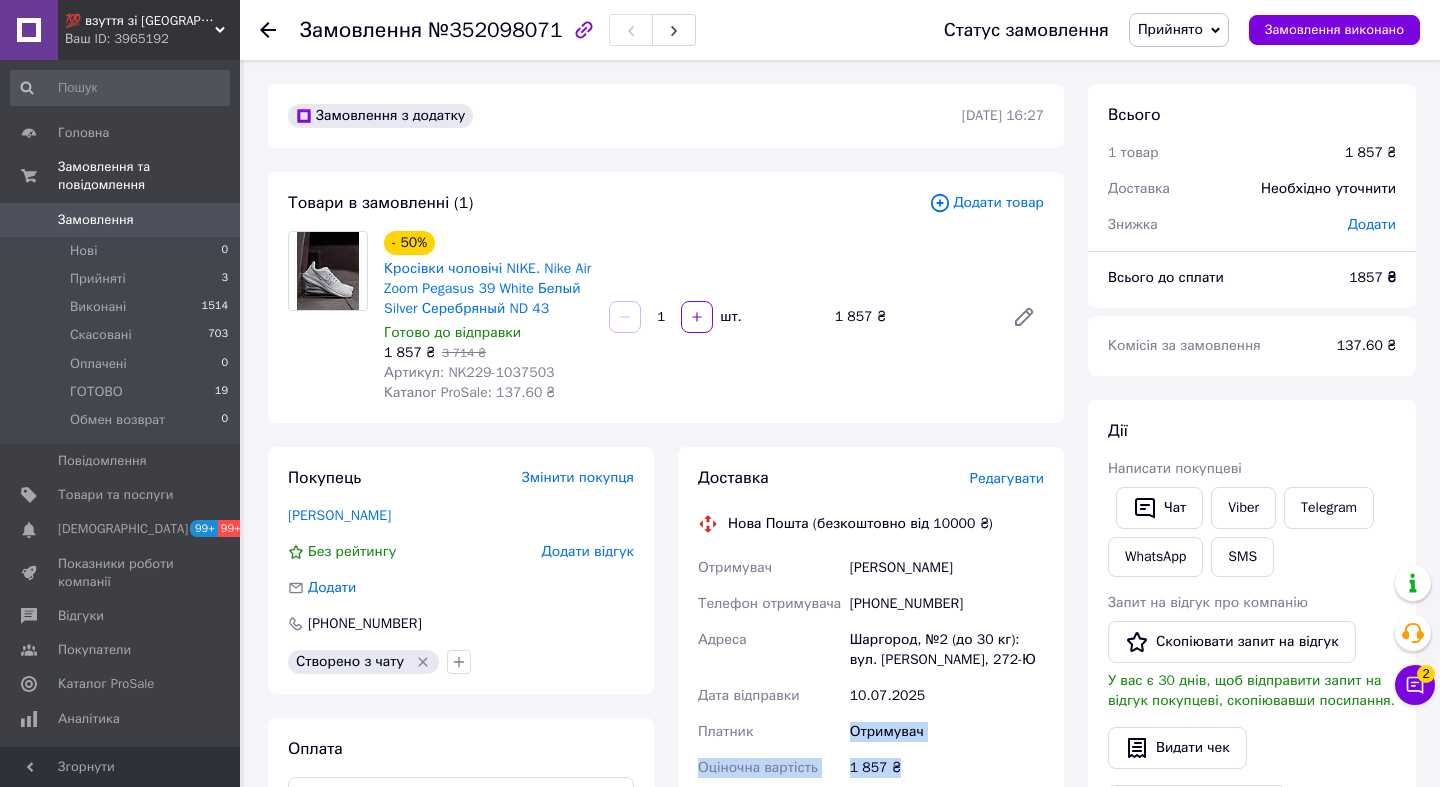 click on "Прийнято" at bounding box center (1179, 30) 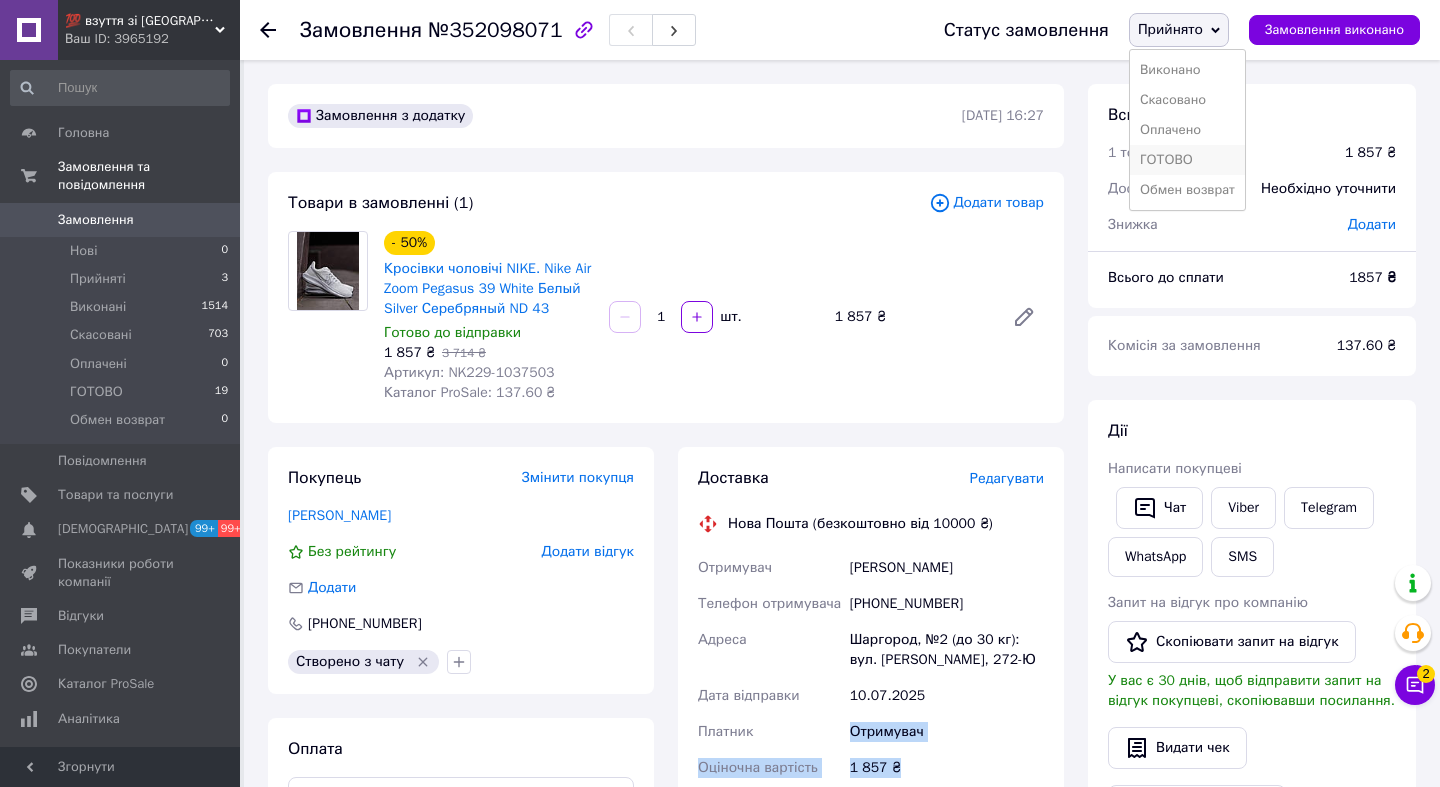 click on "ГОТОВО" at bounding box center (1187, 160) 